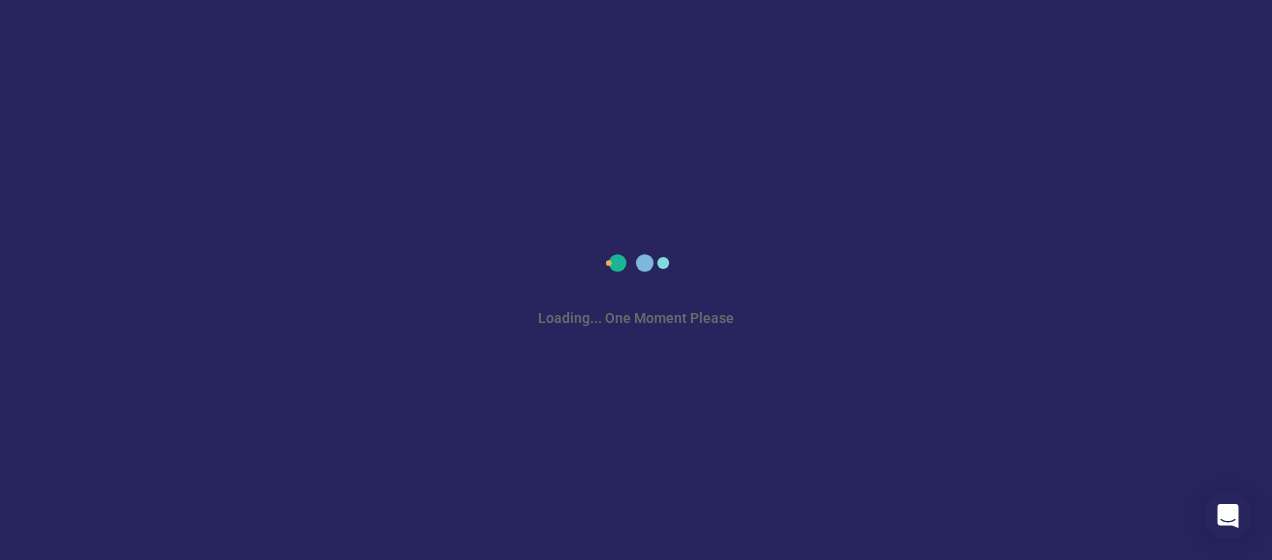 scroll, scrollTop: 0, scrollLeft: 0, axis: both 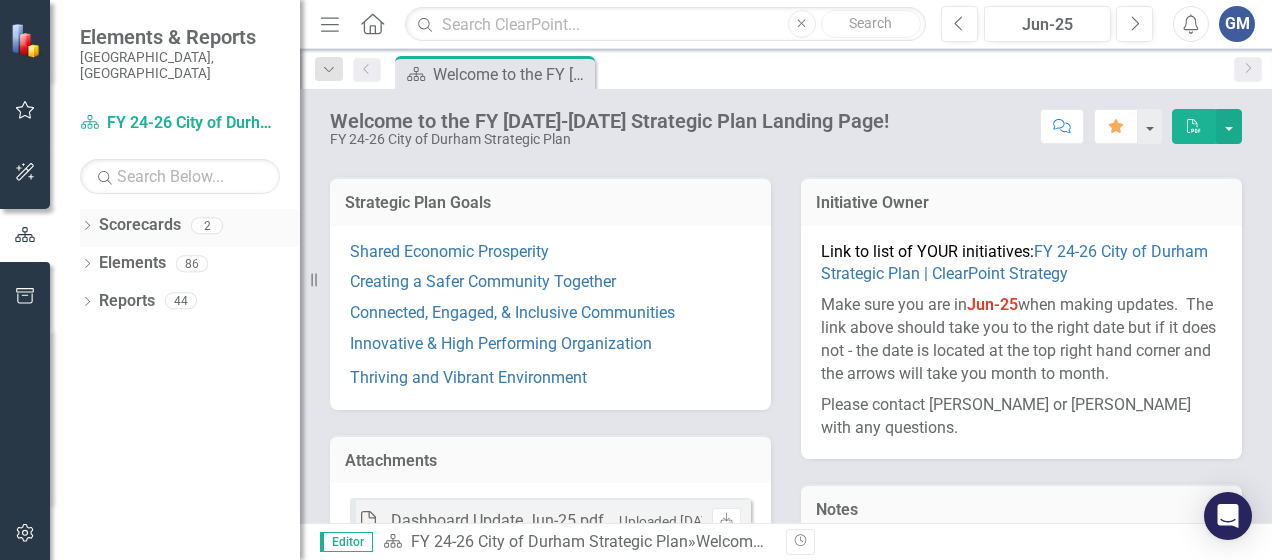 click on "2" at bounding box center (207, 225) 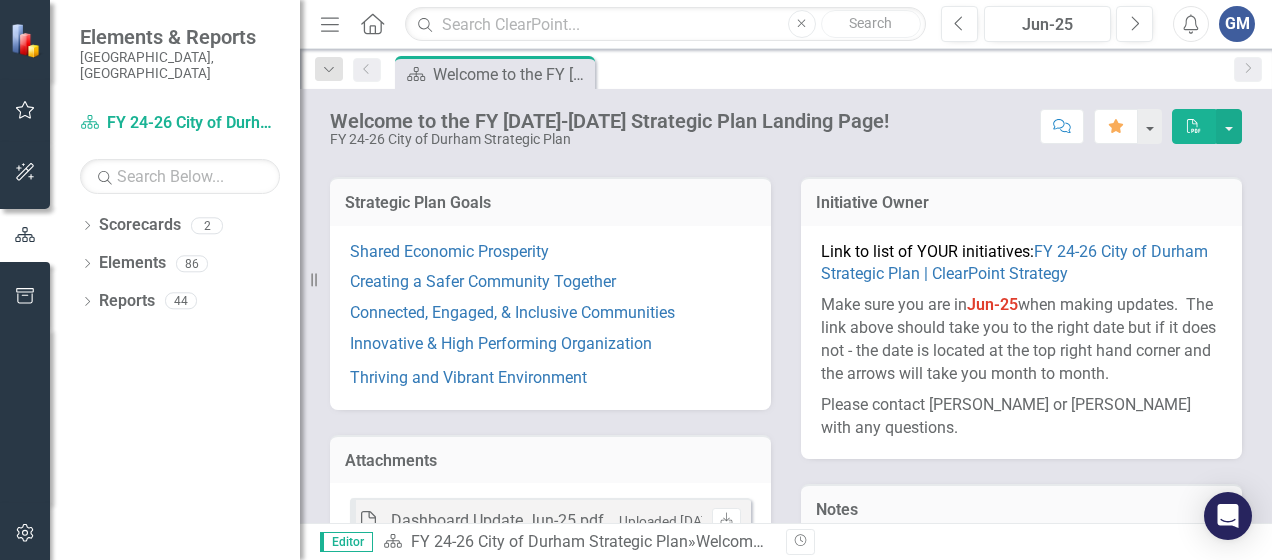 scroll, scrollTop: 499, scrollLeft: 0, axis: vertical 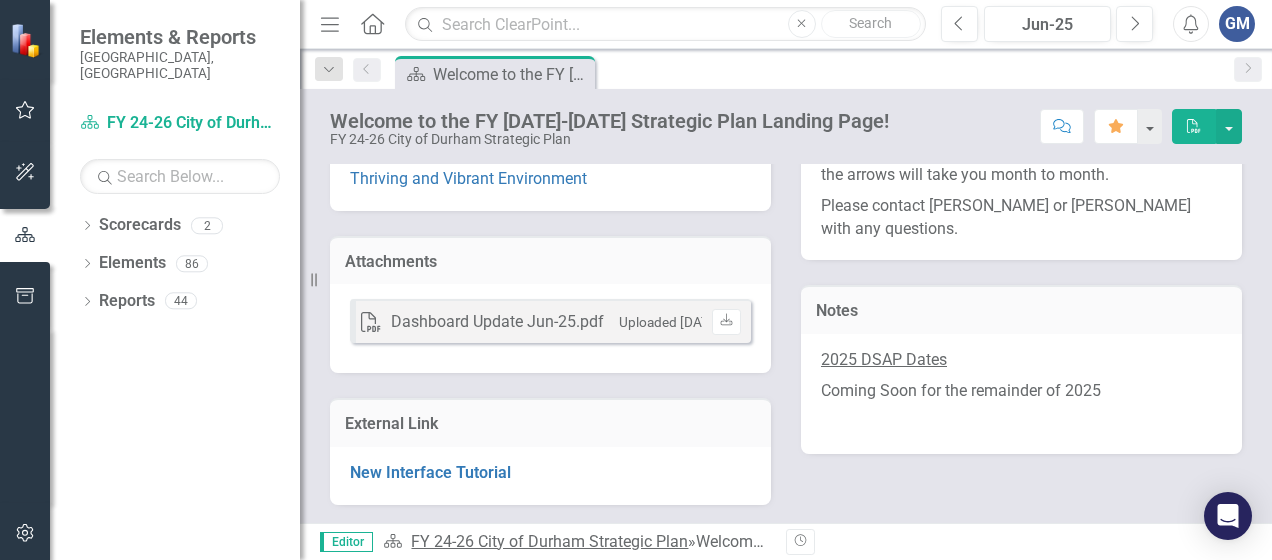 click on "FY 24-26 City of Durham Strategic Plan" at bounding box center (549, 541) 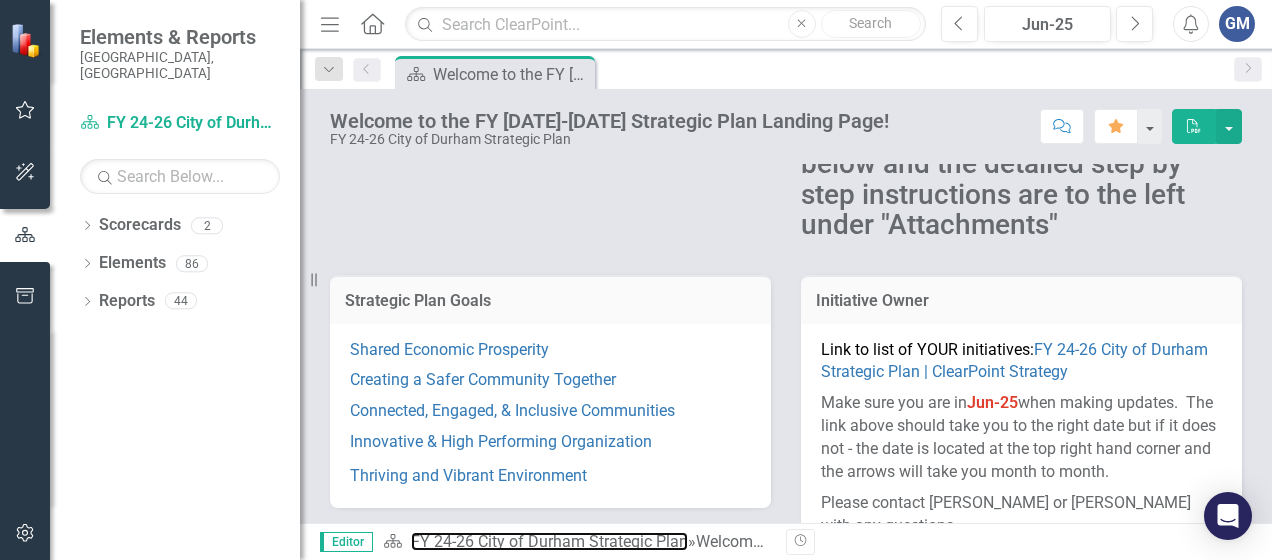 scroll, scrollTop: 199, scrollLeft: 0, axis: vertical 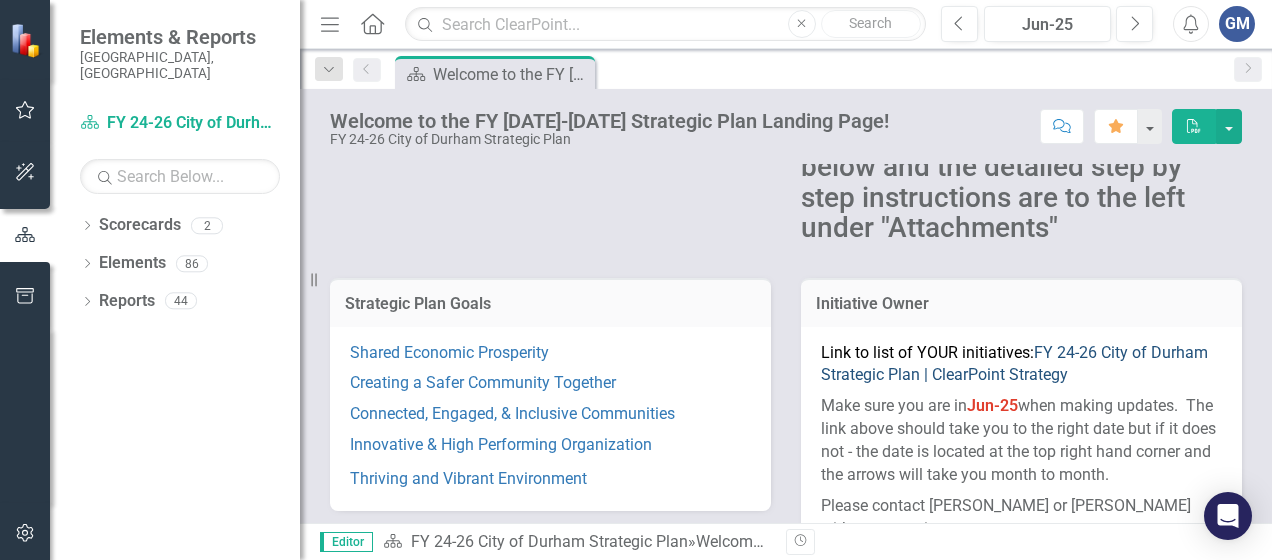 click on "FY 24-26 City of Durham Strategic Plan | ClearPoint Strategy" at bounding box center [1014, 364] 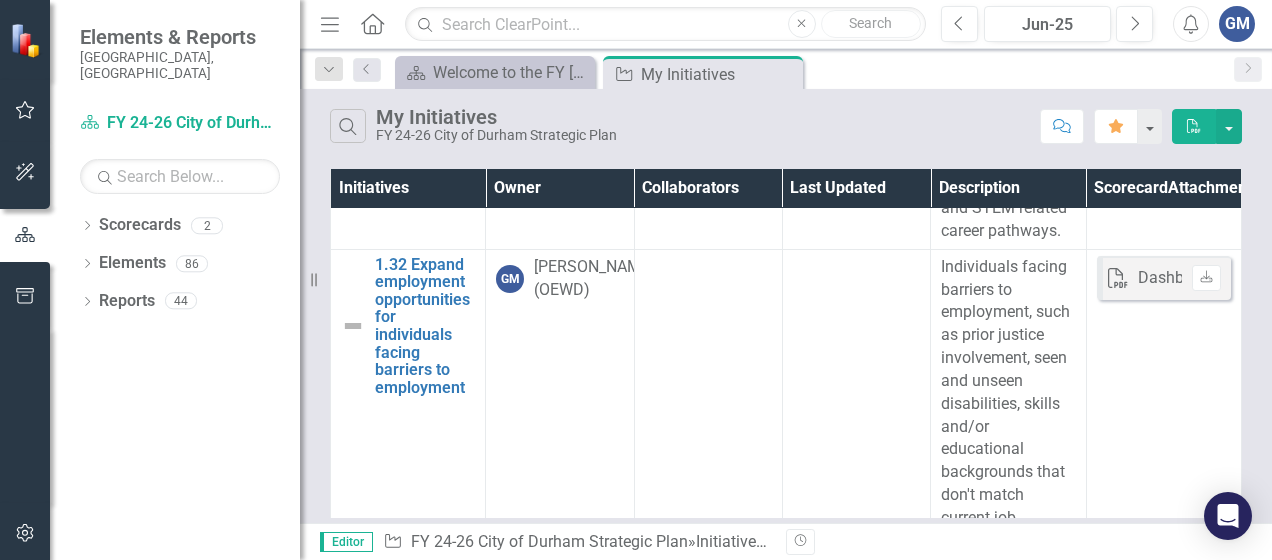 scroll, scrollTop: 1500, scrollLeft: 0, axis: vertical 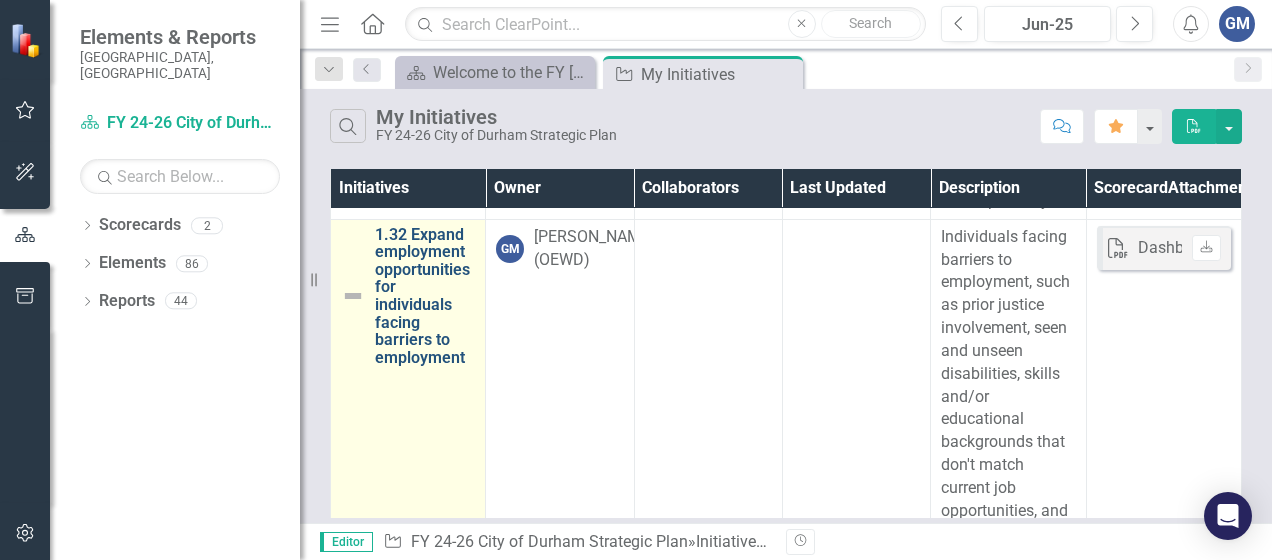 click on "1.32 Expand employment opportunities for individuals facing barriers to employment" at bounding box center [425, 296] 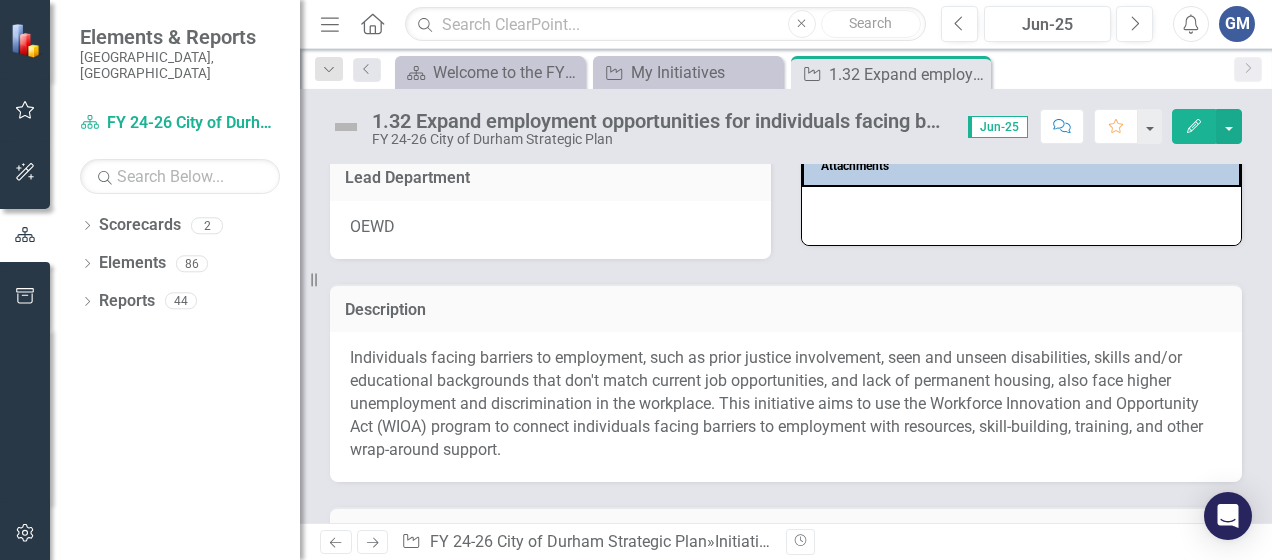 scroll, scrollTop: 400, scrollLeft: 0, axis: vertical 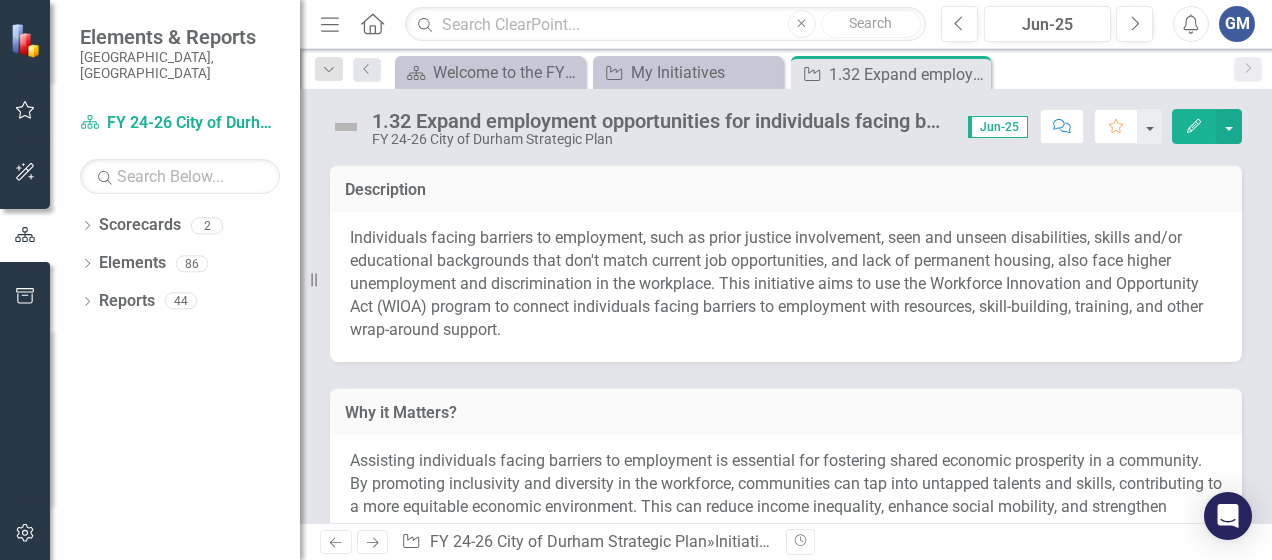 drag, startPoint x: 571, startPoint y: 324, endPoint x: 494, endPoint y: 326, distance: 77.02597 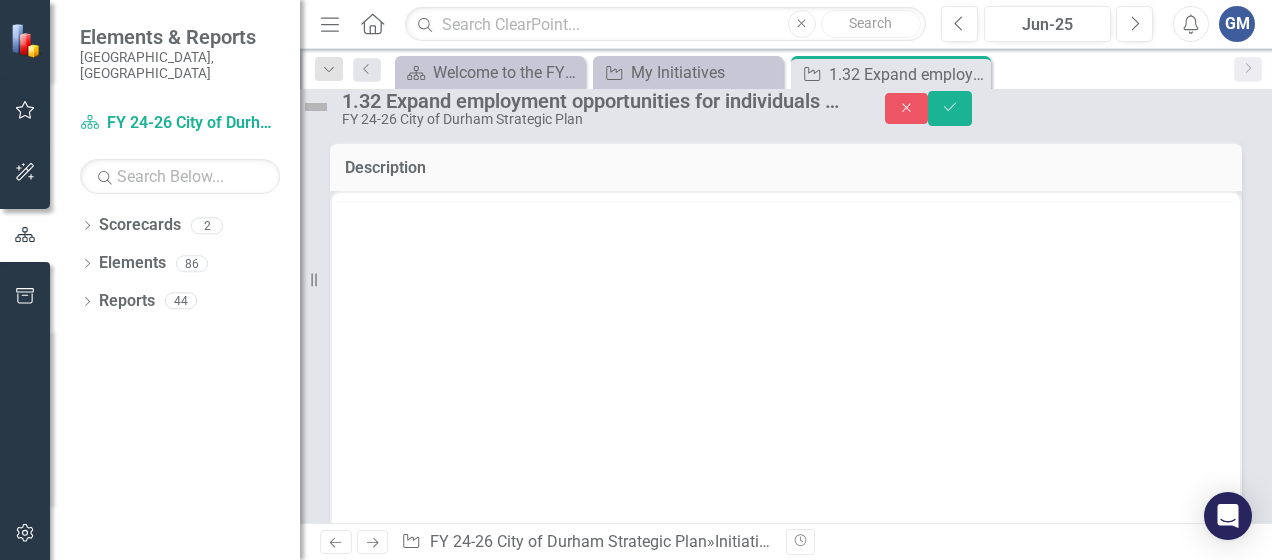 scroll, scrollTop: 0, scrollLeft: 0, axis: both 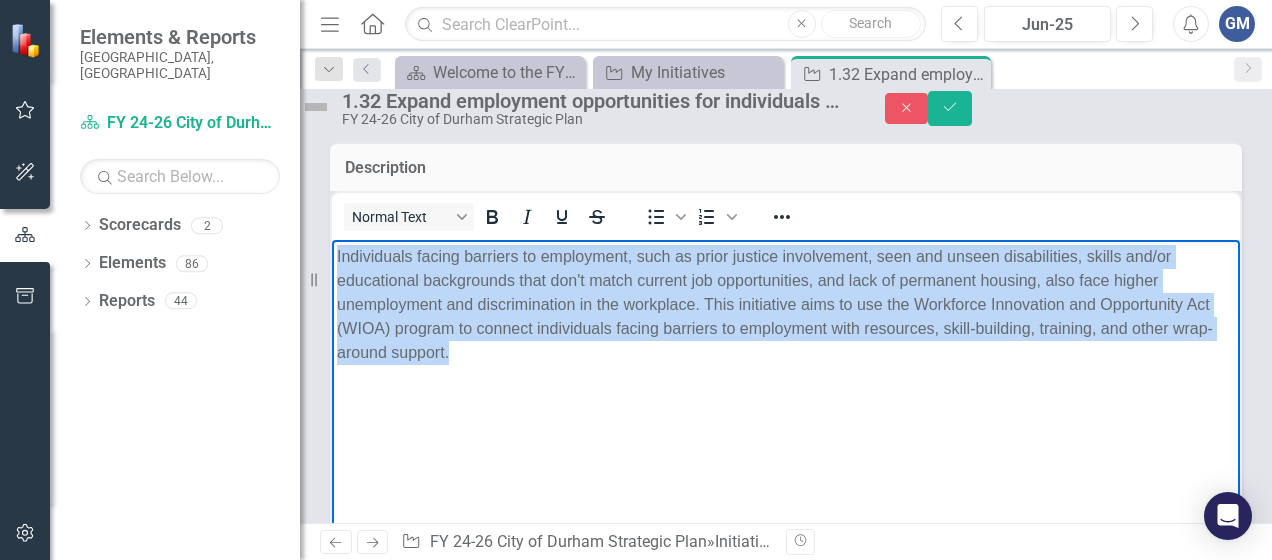 drag, startPoint x: 634, startPoint y: 349, endPoint x: 367, endPoint y: 269, distance: 278.72748 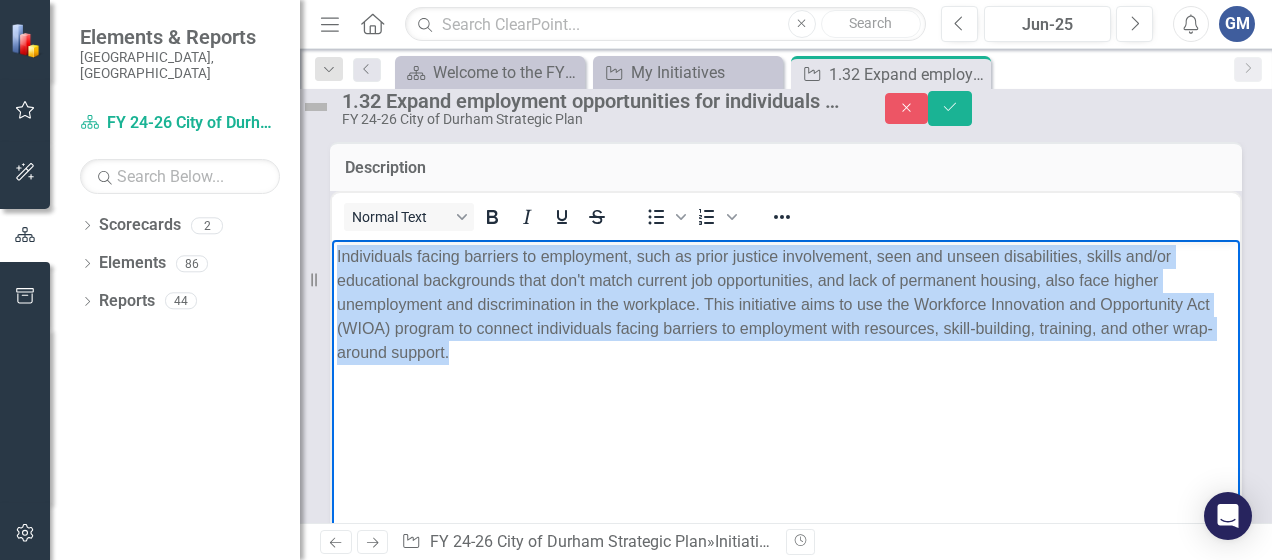 click on "Individuals facing barriers to employment, such as prior justice involvement, seen and unseen disabilities, skills and/or educational backgrounds that don't match current job opportunities, and lack of permanent housing, also face higher unemployment and discrimination in the workplace. This initiative aims to use the Workforce Innovation and Opportunity Act (WIOA) program to connect individuals facing barriers to employment with resources, skill-building, training, and other wrap-around support." at bounding box center (786, 304) 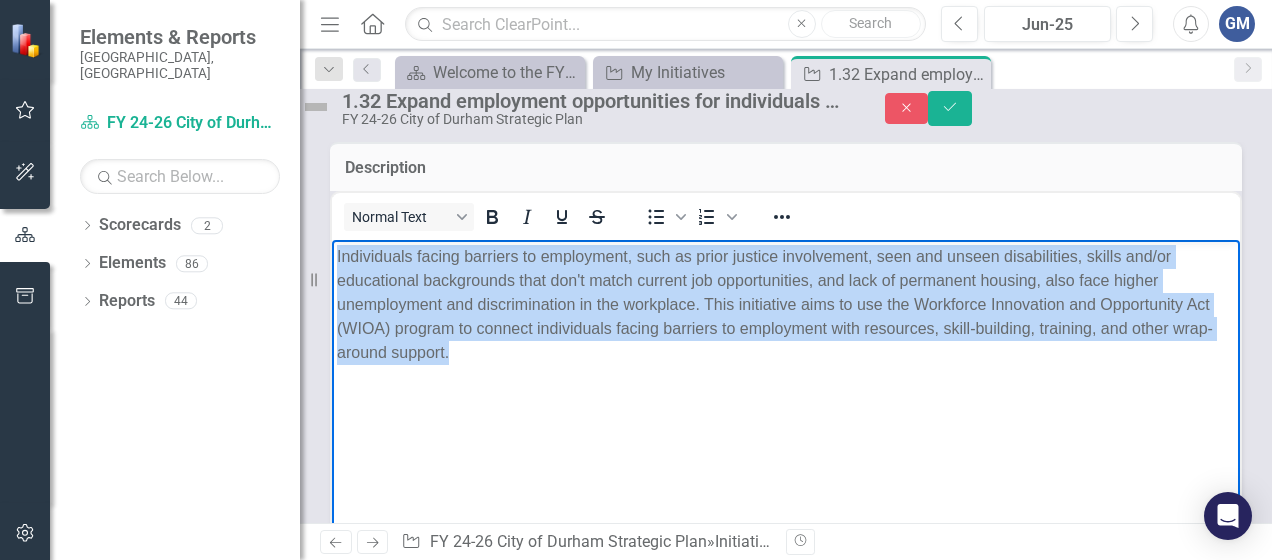 copy on "Individuals facing barriers to employment, such as prior justice involvement, seen and unseen disabilities, skills and/or educational backgrounds that don't match current job opportunities, and lack of permanent housing, also face higher unemployment and discrimination in the workplace. This initiative aims to use the Workforce Innovation and Opportunity Act (WIOA) program to connect individuals facing barriers to employment with resources, skill-building, training, and other wrap-around support." 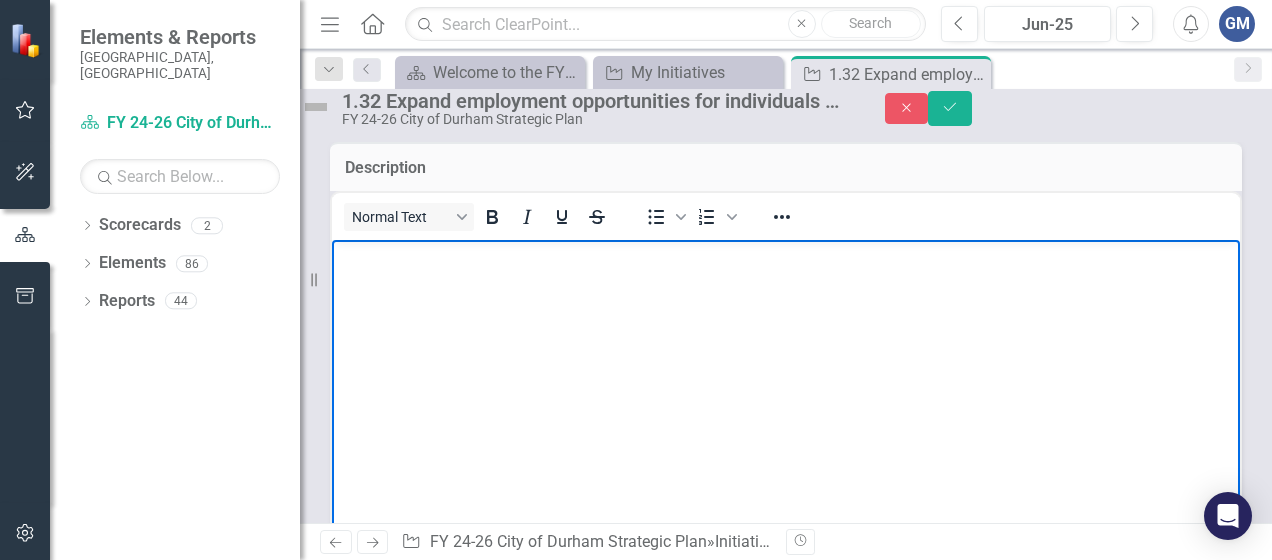 click at bounding box center (786, 389) 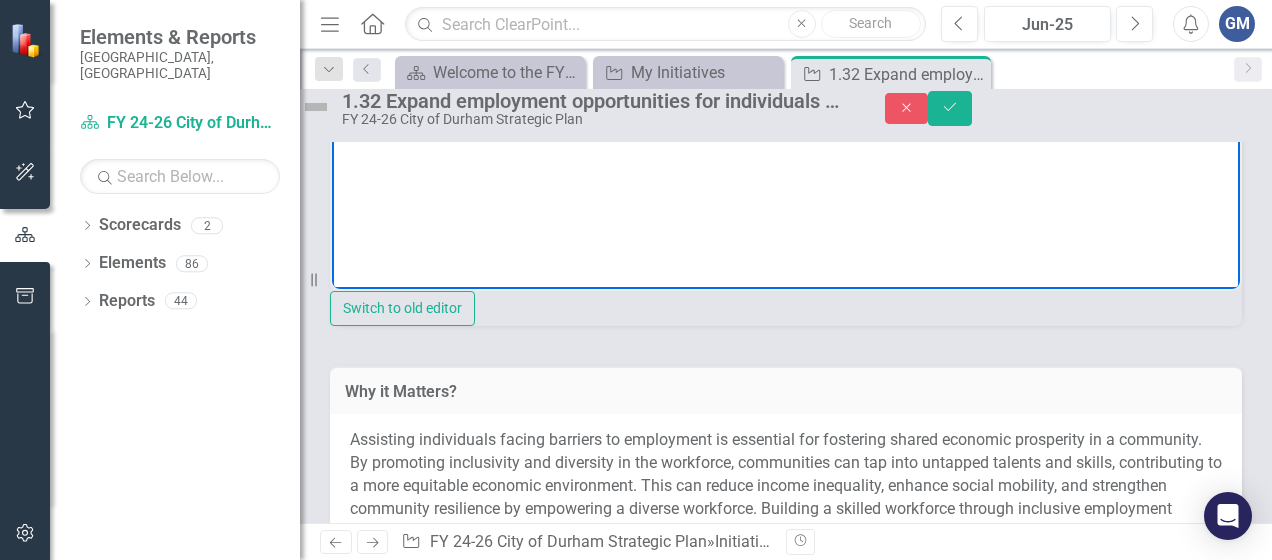 scroll, scrollTop: 900, scrollLeft: 0, axis: vertical 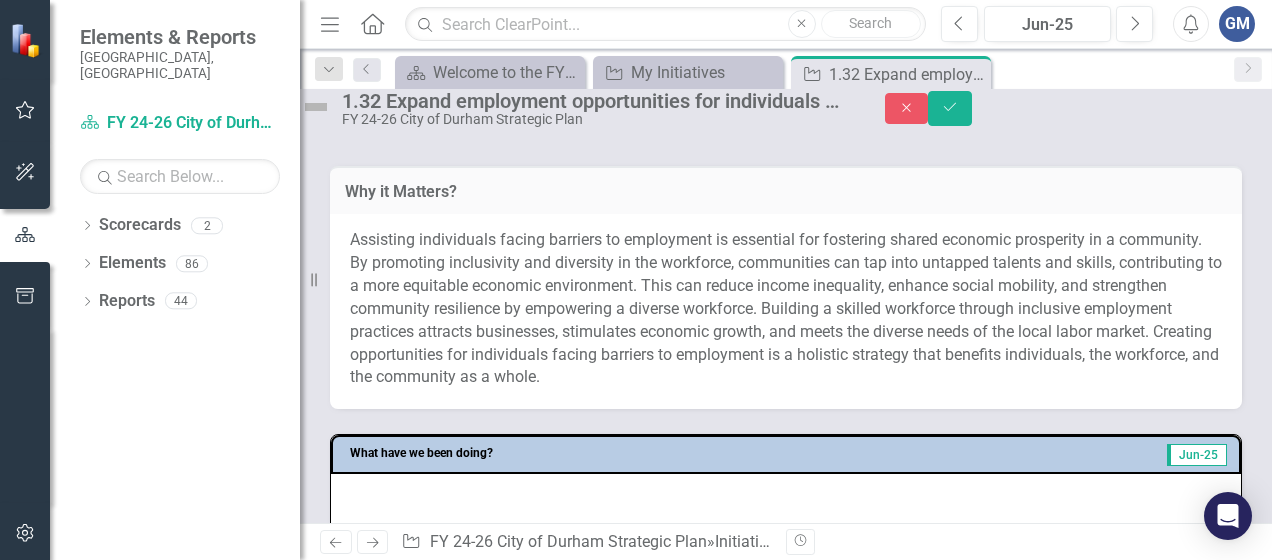 drag, startPoint x: 762, startPoint y: 443, endPoint x: 681, endPoint y: 451, distance: 81.394104 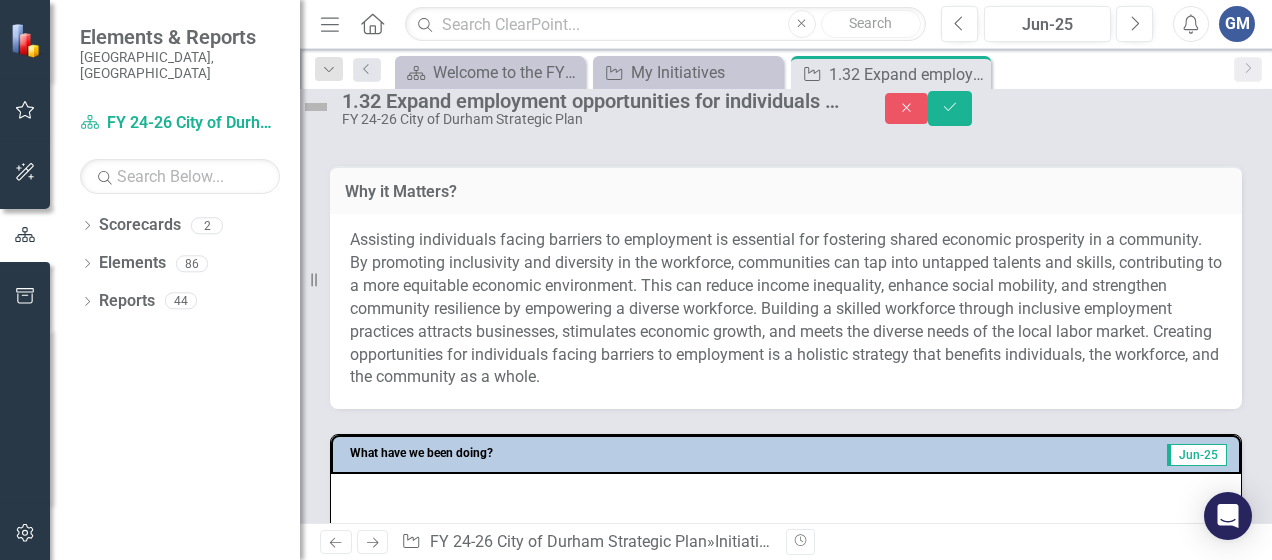 click on "Assisting individuals facing barriers to employment is essential for fostering shared economic prosperity in a community. By promoting inclusivity and diversity in the workforce, communities can tap into untapped talents and skills, contributing to a more equitable economic environment. This can reduce income inequality, enhance social mobility, and strengthen community resilience by empowering a diverse workforce. Building a skilled workforce through inclusive employment practices attracts businesses, stimulates economic growth, and meets the diverse needs of the local labor market. Creating opportunities for individuals facing barriers to employment is a holistic strategy that benefits individuals, the workforce, and the community as a whole." at bounding box center (786, 309) 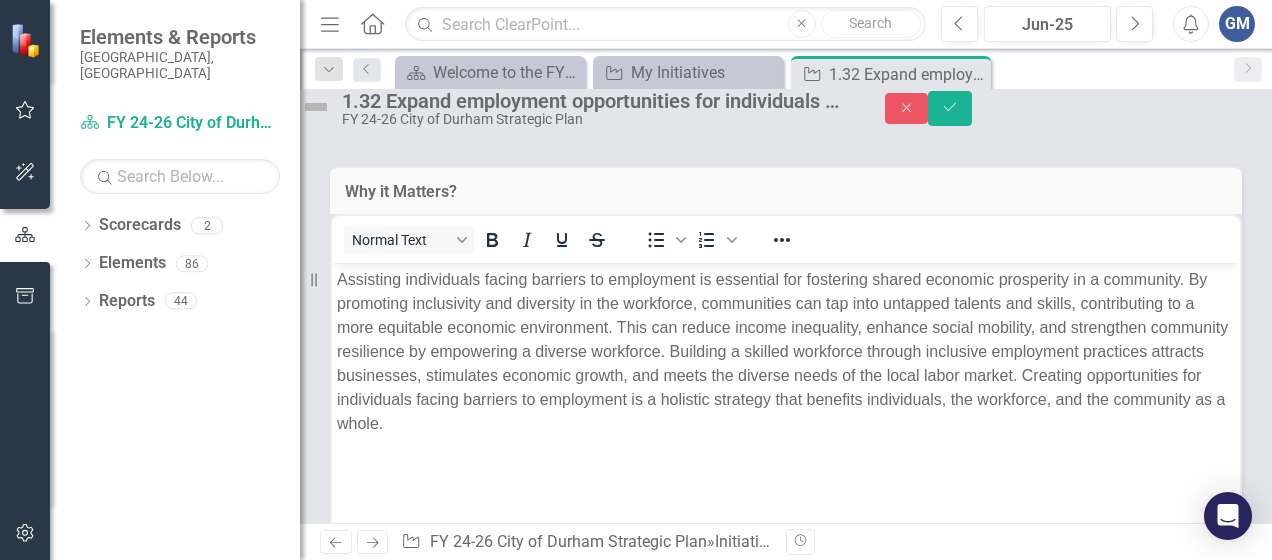 scroll, scrollTop: 0, scrollLeft: 0, axis: both 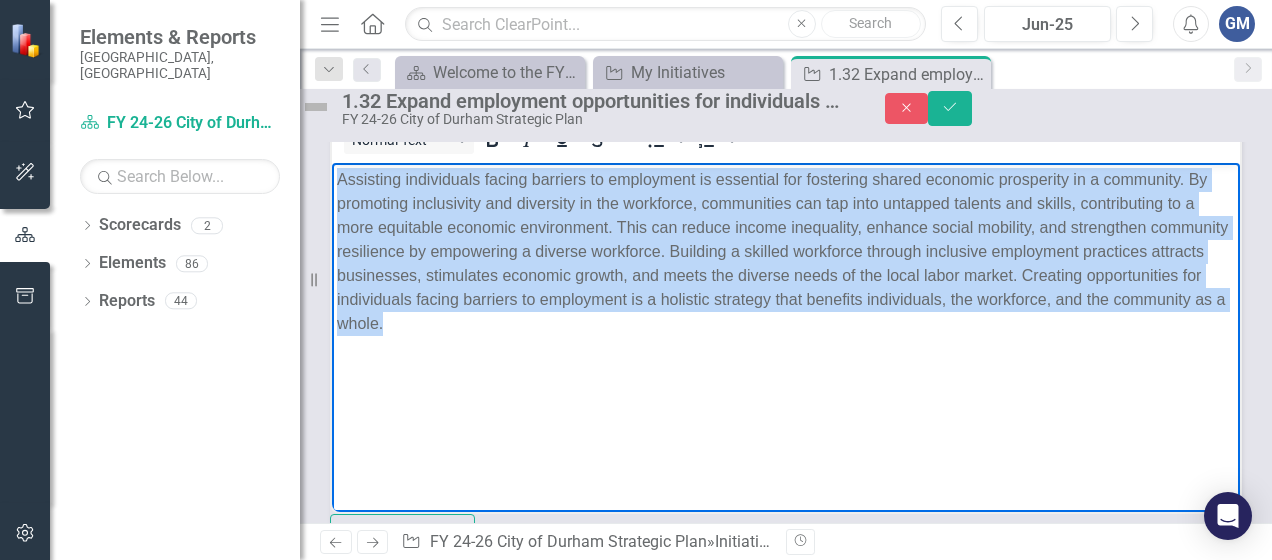 drag, startPoint x: 810, startPoint y: 330, endPoint x: 332, endPoint y: 178, distance: 501.58548 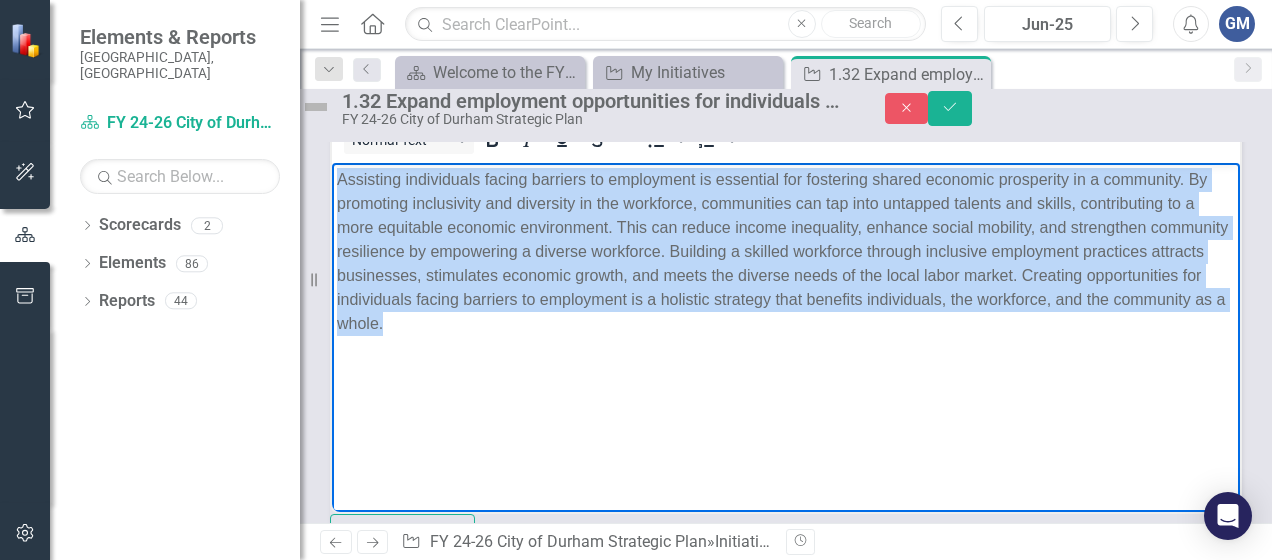 click on "Assisting individuals facing barriers to employment is essential for fostering shared economic prosperity in a community. By promoting inclusivity and diversity in the workforce, communities can tap into untapped talents and skills, contributing to a more equitable economic environment. This can reduce income inequality, enhance social mobility, and strengthen community resilience by empowering a diverse workforce. Building a skilled workforce through inclusive employment practices attracts businesses, stimulates economic growth, and meets the diverse needs of the local labor market. Creating opportunities for individuals facing barriers to employment is a holistic strategy that benefits individuals, the workforce, and the community as a whole." at bounding box center (786, 313) 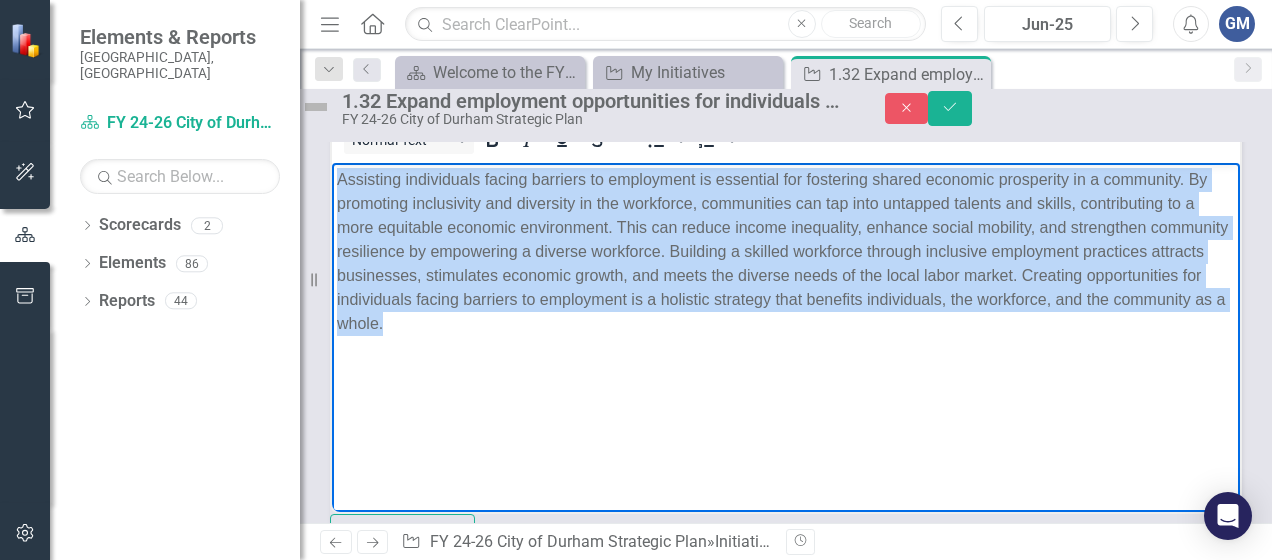 copy on "Assisting individuals facing barriers to employment is essential for fostering shared economic prosperity in a community. By promoting inclusivity and diversity in the workforce, communities can tap into untapped talents and skills, contributing to a more equitable economic environment. This can reduce income inequality, enhance social mobility, and strengthen community resilience by empowering a diverse workforce. Building a skilled workforce through inclusive employment practices attracts businesses, stimulates economic growth, and meets the diverse needs of the local labor market. Creating opportunities for individuals facing barriers to employment is a holistic strategy that benefits individuals, the workforce, and the community as a whole." 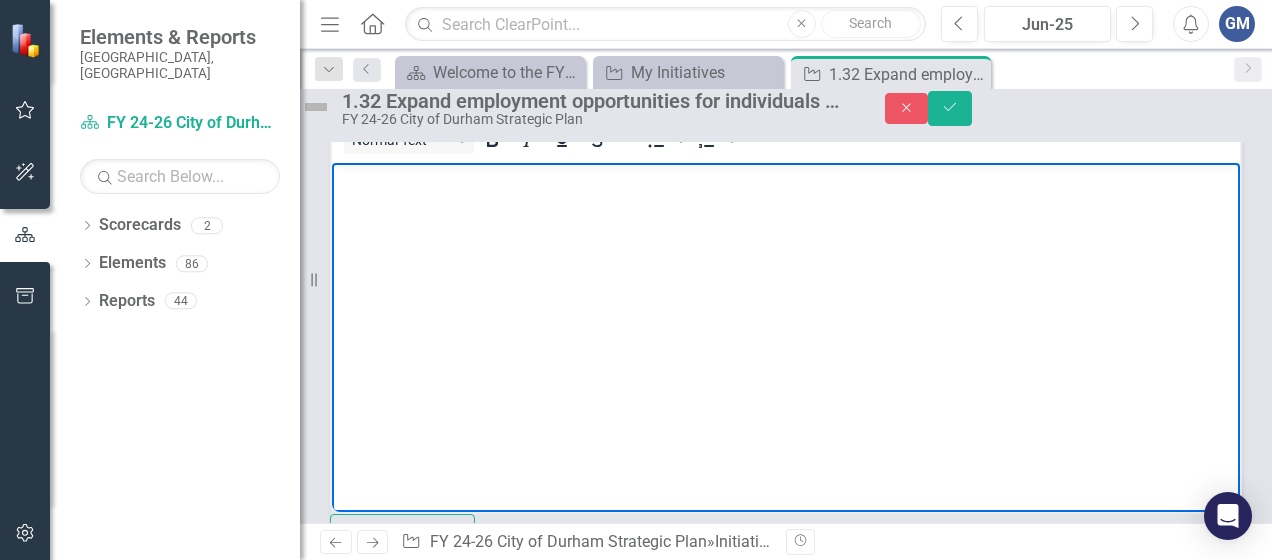 click at bounding box center [786, 313] 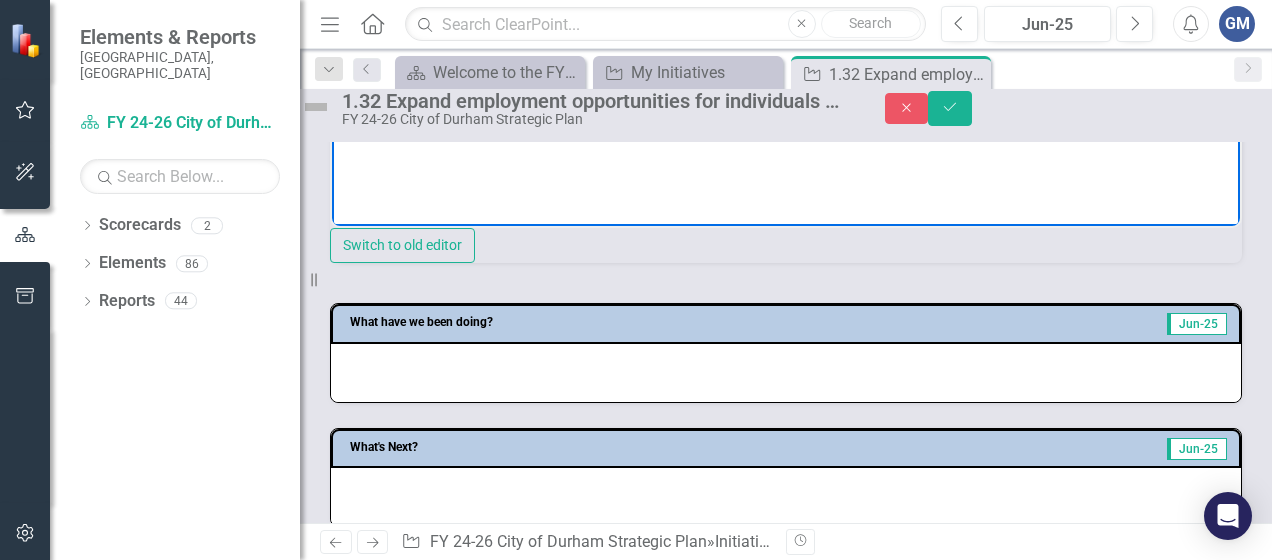 scroll, scrollTop: 1500, scrollLeft: 0, axis: vertical 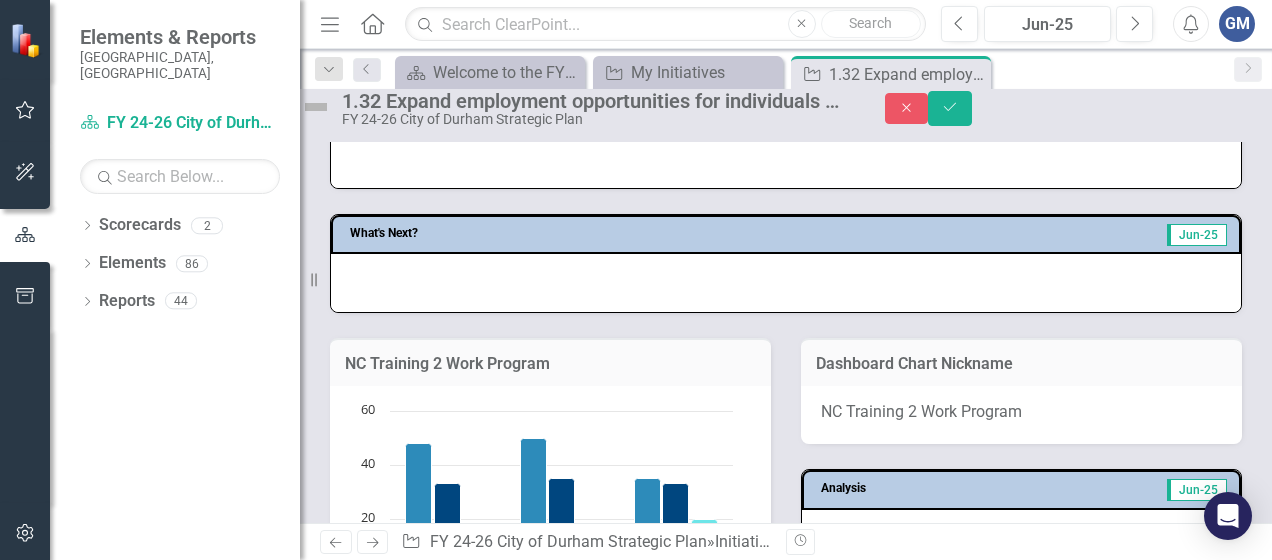 click at bounding box center (786, 159) 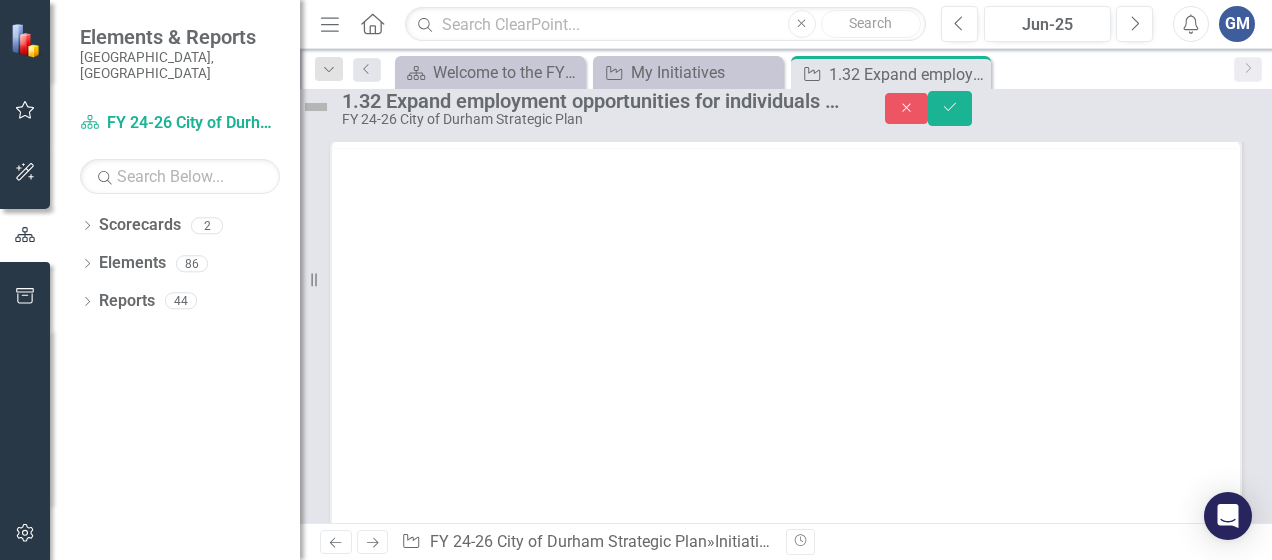 scroll, scrollTop: 0, scrollLeft: 0, axis: both 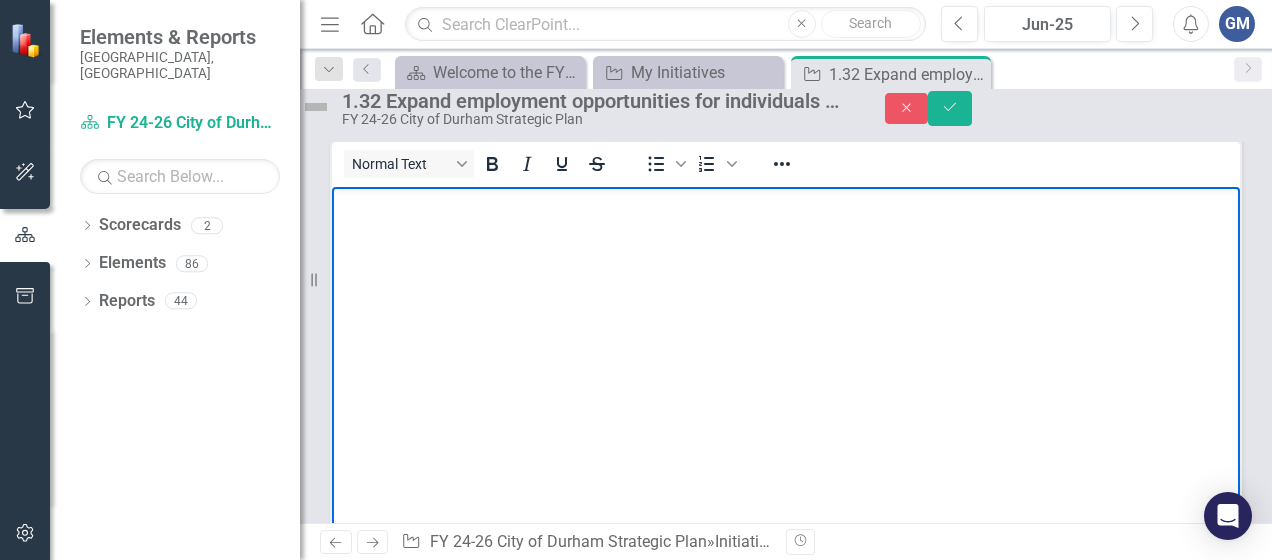 click at bounding box center [786, 203] 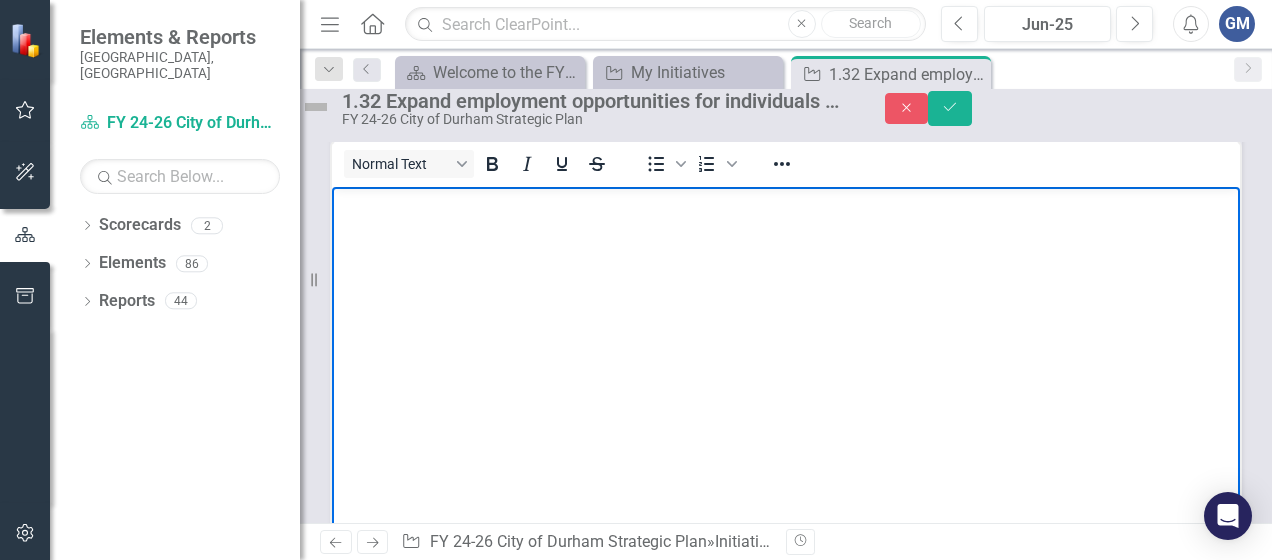 type 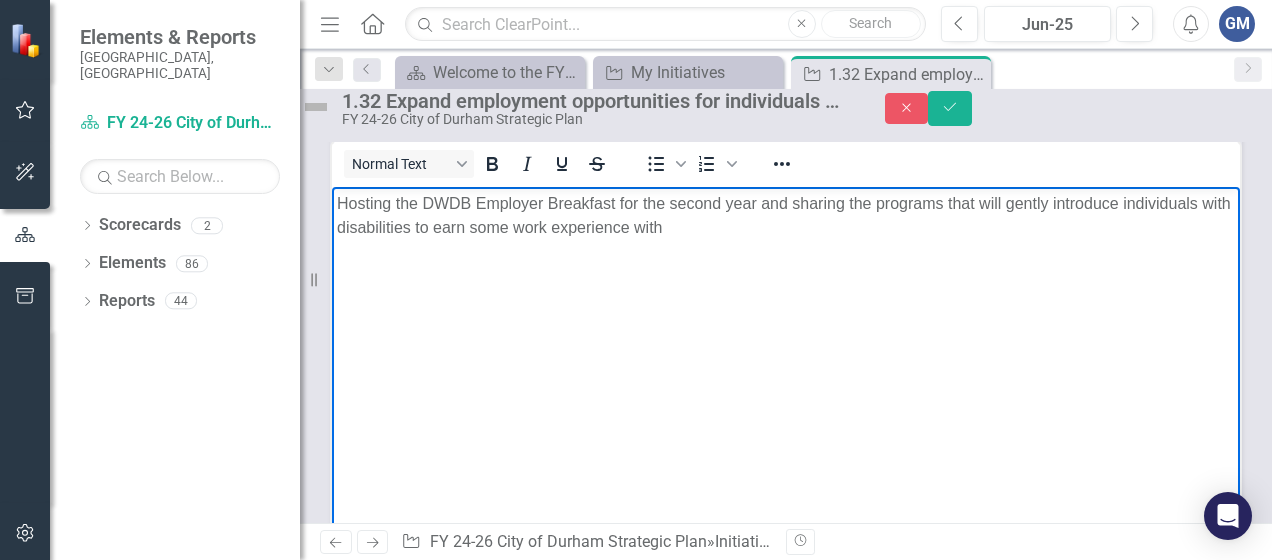 click on "Hosting the DWDB Employer Breakfast for the second year and sharing the programs that will gently introduce individuals with disabilities to earn some work experience with" at bounding box center [786, 215] 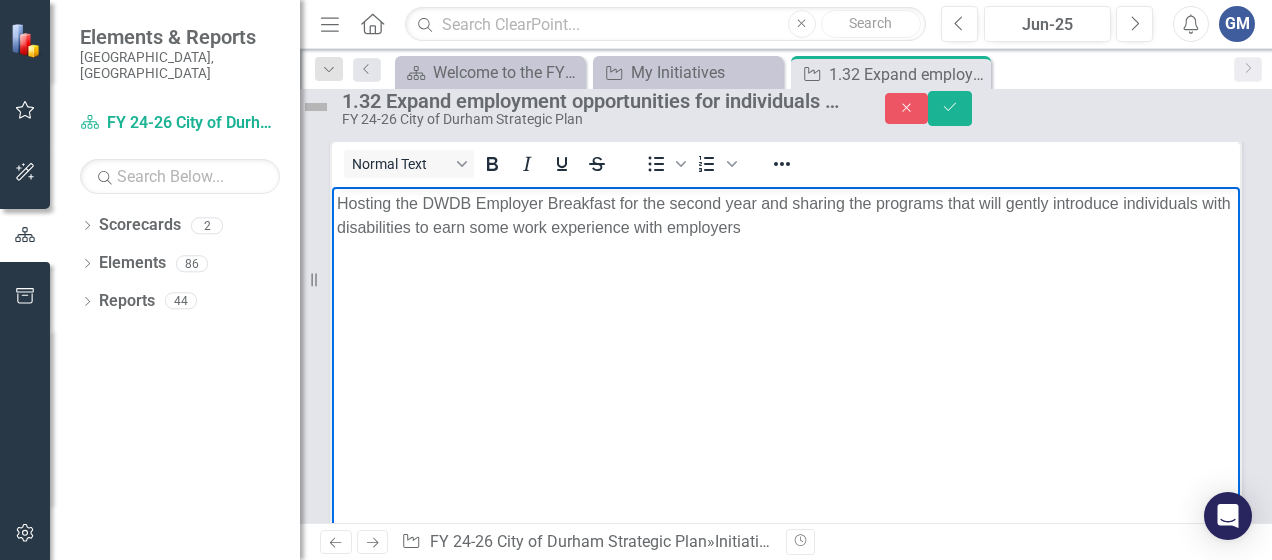 click on "Hosting the DWDB Employer Breakfast for the second year and sharing the programs that will gently introduce individuals with disabilities to earn some work experience with employers" at bounding box center [786, 336] 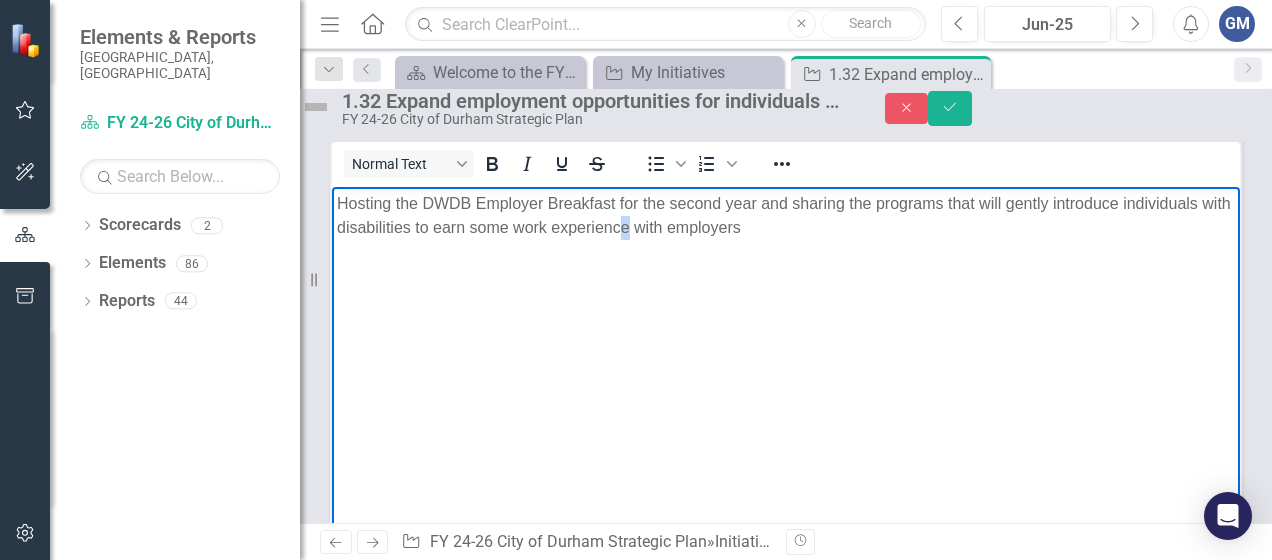 click on "Hosting the DWDB Employer Breakfast for the second year and sharing the programs that will gently introduce individuals with disabilities to earn some work experience with employers" at bounding box center (786, 215) 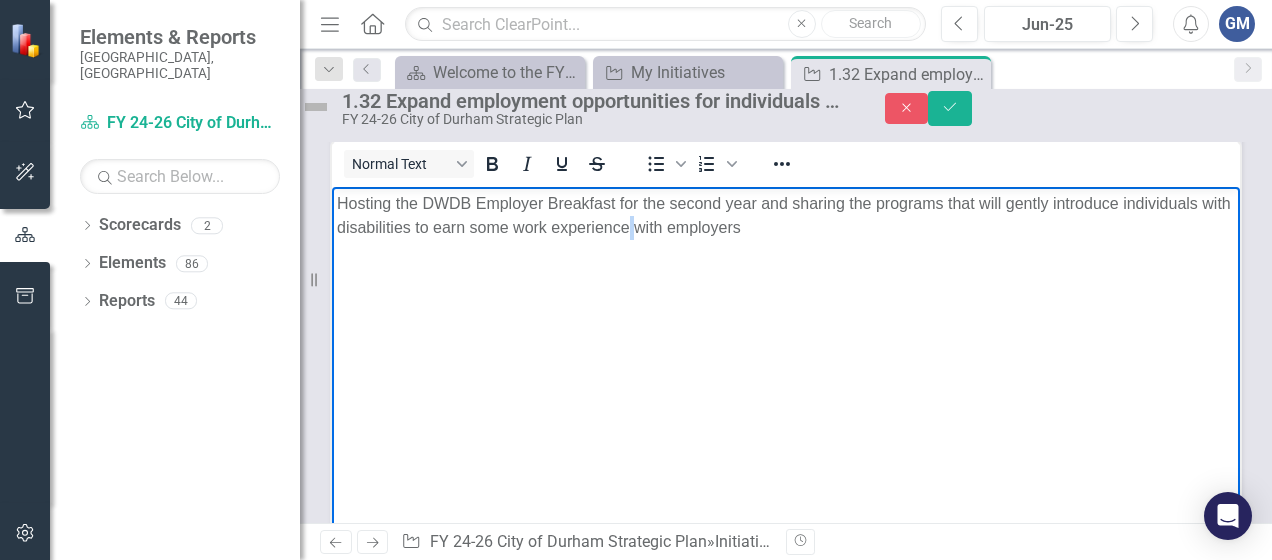 click on "Hosting the DWDB Employer Breakfast for the second year and sharing the programs that will gently introduce individuals with disabilities to earn some work experience with employers" at bounding box center (786, 215) 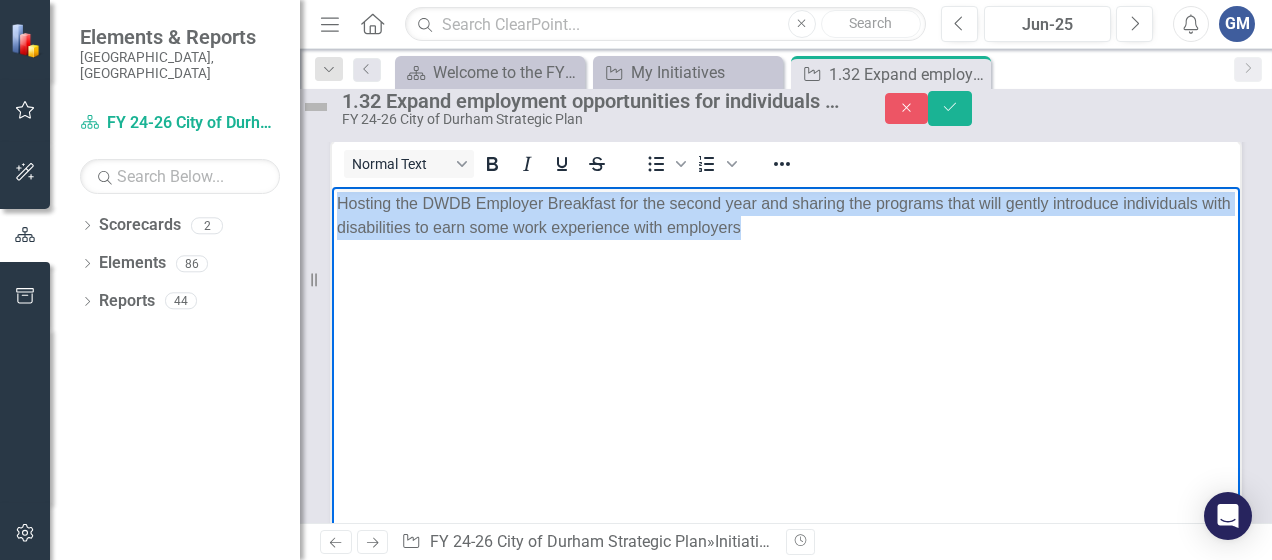 click on "Hosting the DWDB Employer Breakfast for the second year and sharing the programs that will gently introduce individuals with disabilities to earn some work experience with employers" at bounding box center [786, 215] 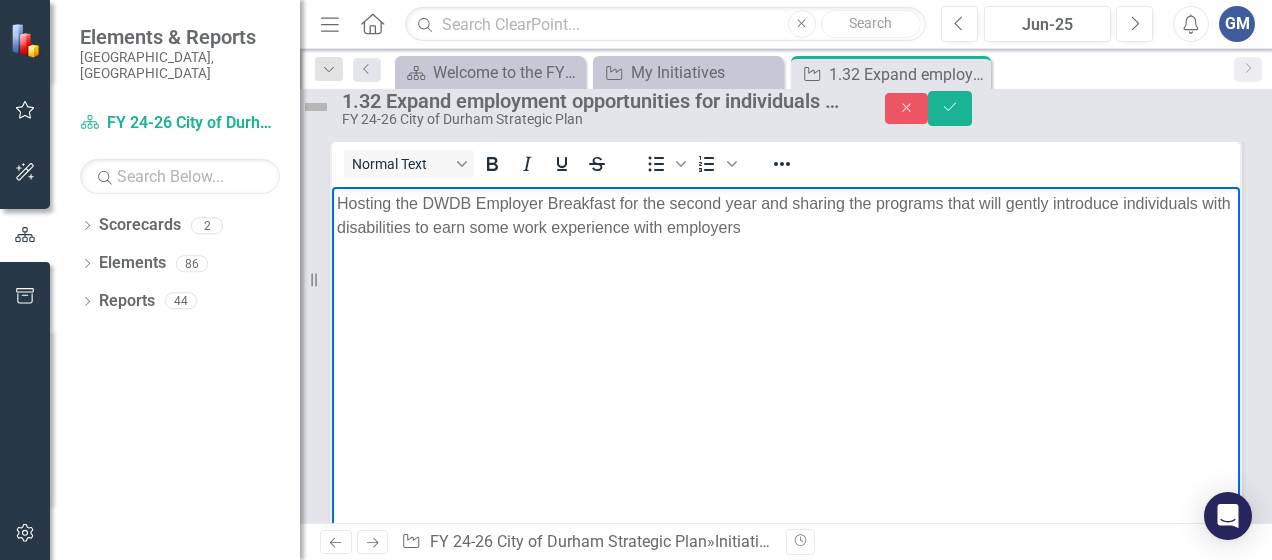 click on "Hosting the DWDB Employer Breakfast for the second year and sharing the programs that will gently introduce individuals with disabilities to earn some work experience with employers" at bounding box center [786, 215] 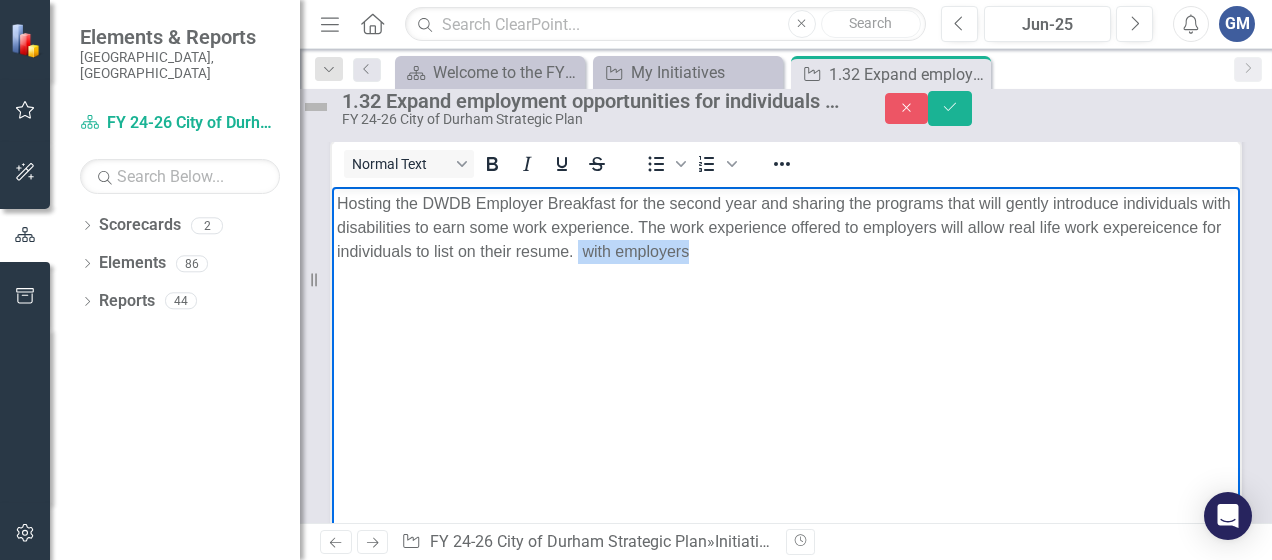 drag, startPoint x: 850, startPoint y: 255, endPoint x: 740, endPoint y: 253, distance: 110.01818 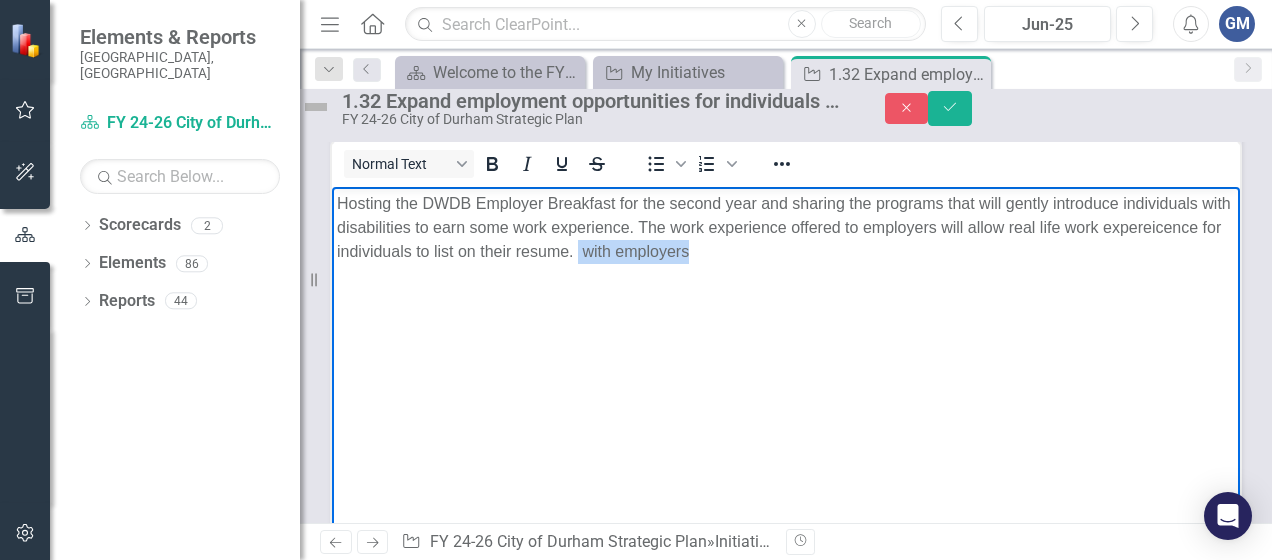 click on "Hosting the DWDB Employer Breakfast for the second year and sharing the programs that will gently introduce individuals with disabilities to earn some work experience. The work experience offered to employers will allow real life work expereicence for individuals to list on their resume.  with employers" at bounding box center [786, 227] 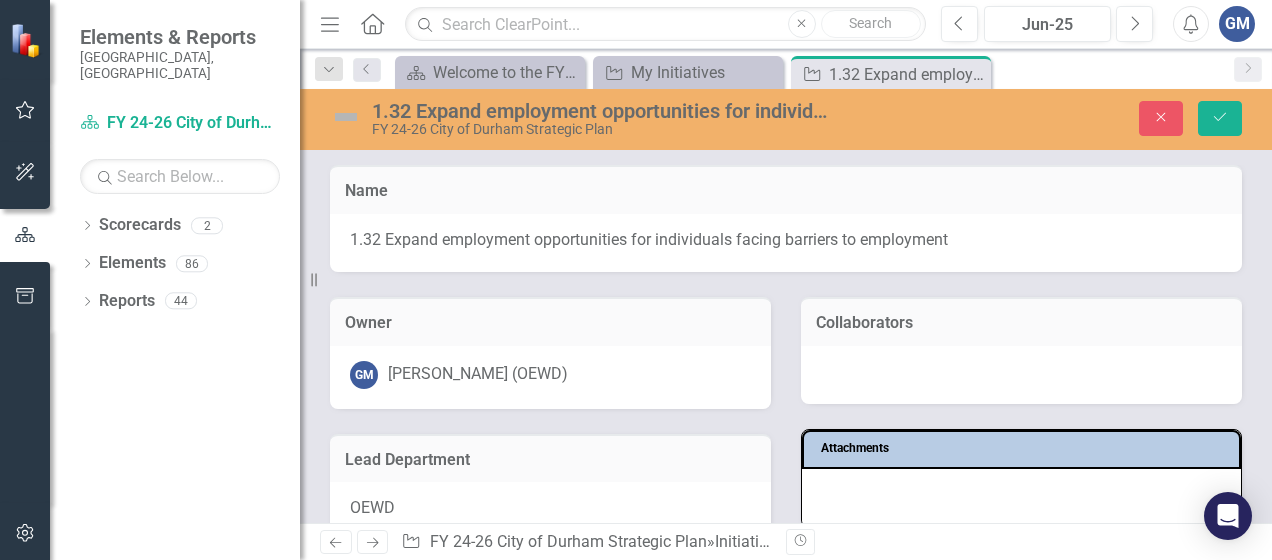 scroll, scrollTop: 0, scrollLeft: 0, axis: both 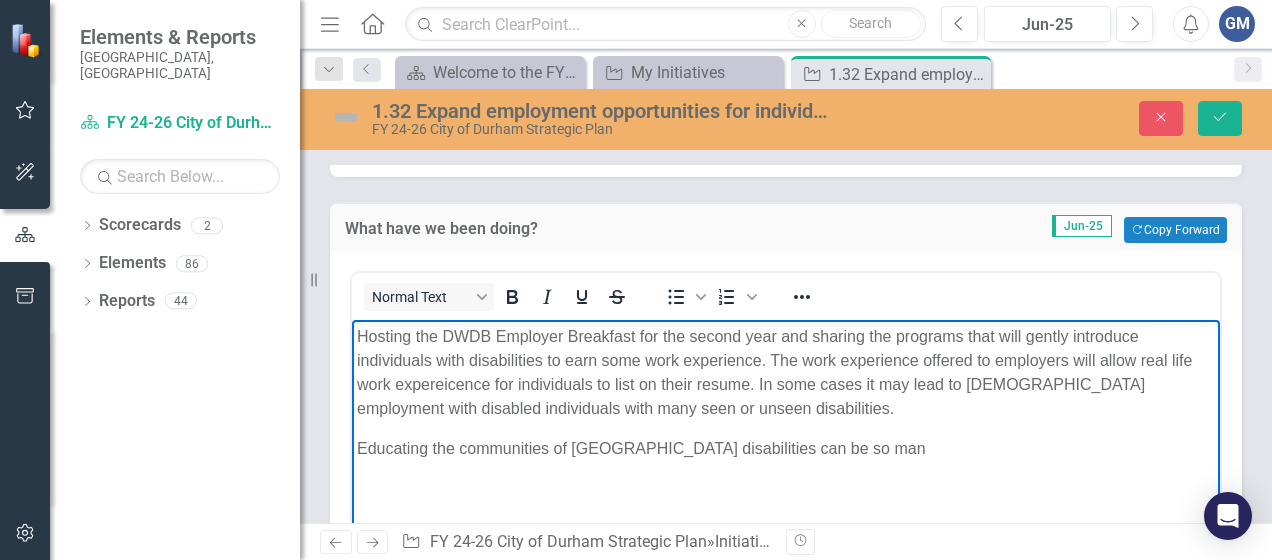 type 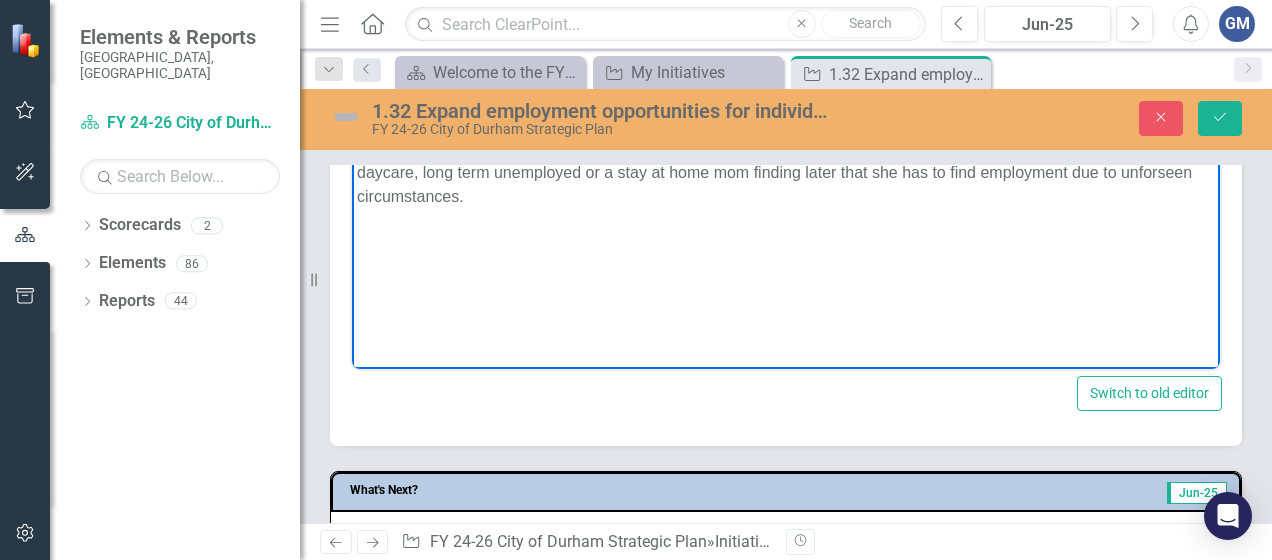 scroll, scrollTop: 1500, scrollLeft: 0, axis: vertical 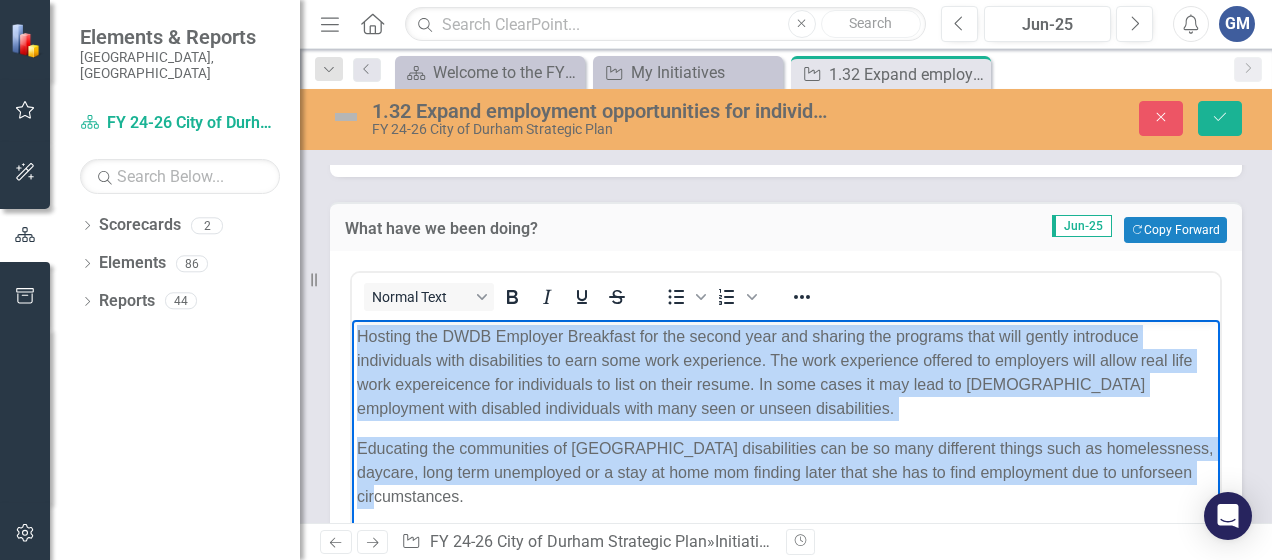 drag, startPoint x: 484, startPoint y: 499, endPoint x: 360, endPoint y: 334, distance: 206.4001 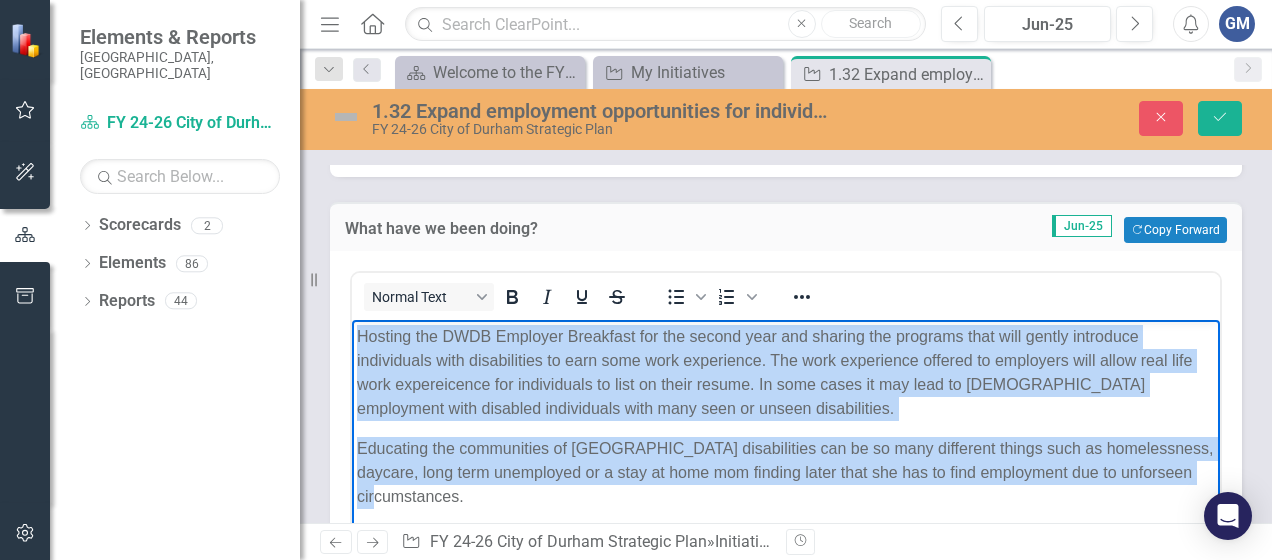 click on "Hosting the DWDB Employer Breakfast for the second year and sharing the programs that will gently introduce individuals with disabilities to earn some work experience. The work experience offered to employers will allow real life work expereicence for individuals to list on their resume. In some cases it may lead to [DEMOGRAPHIC_DATA] employment with disabled individuals with many seen or unseen disabilities. Educating the communities of [GEOGRAPHIC_DATA] disabilities can be so many different things such as homelessness, daycare, long term unemployed or a stay at home mom finding later that she has to find employment due to unforseen circumstances." at bounding box center (786, 470) 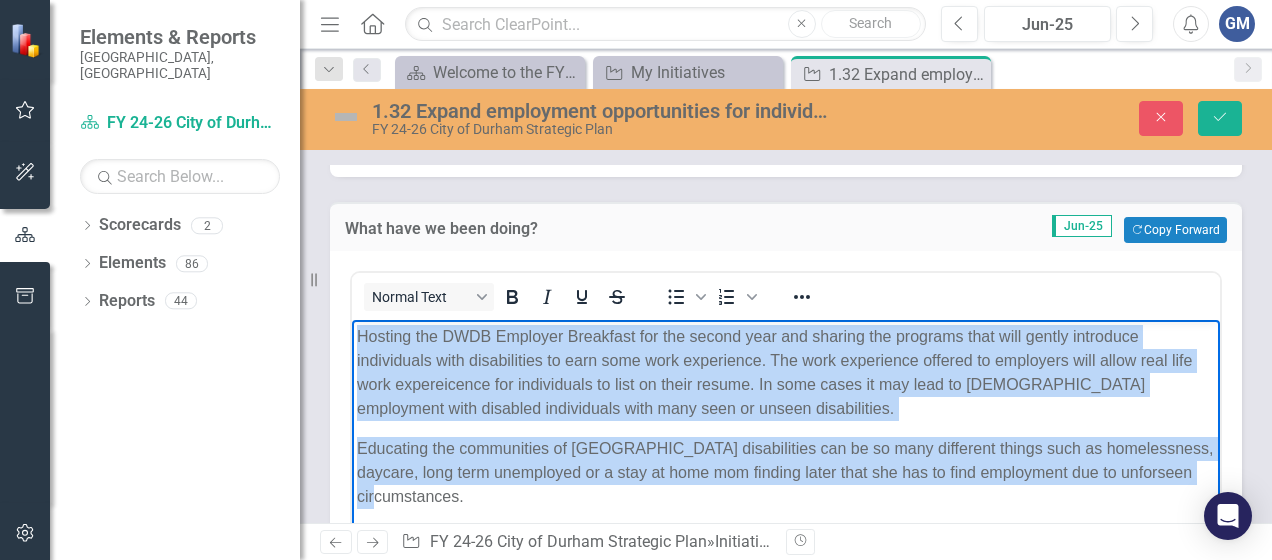 copy on "Hosting the DWDB Employer Breakfast for the second year and sharing the programs that will gently introduce individuals with disabilities to earn some work experience. The work experience offered to employers will allow real life work expereicence for individuals to list on their resume. In some cases it may lead to [DEMOGRAPHIC_DATA] employment with disabled individuals with many seen or unseen disabilities. Educating the communities of [GEOGRAPHIC_DATA] disabilities can be so many different things such as homelessness, daycare, long term unemployed or a stay at home mom finding later that she has to find employment due to unforseen circumstances." 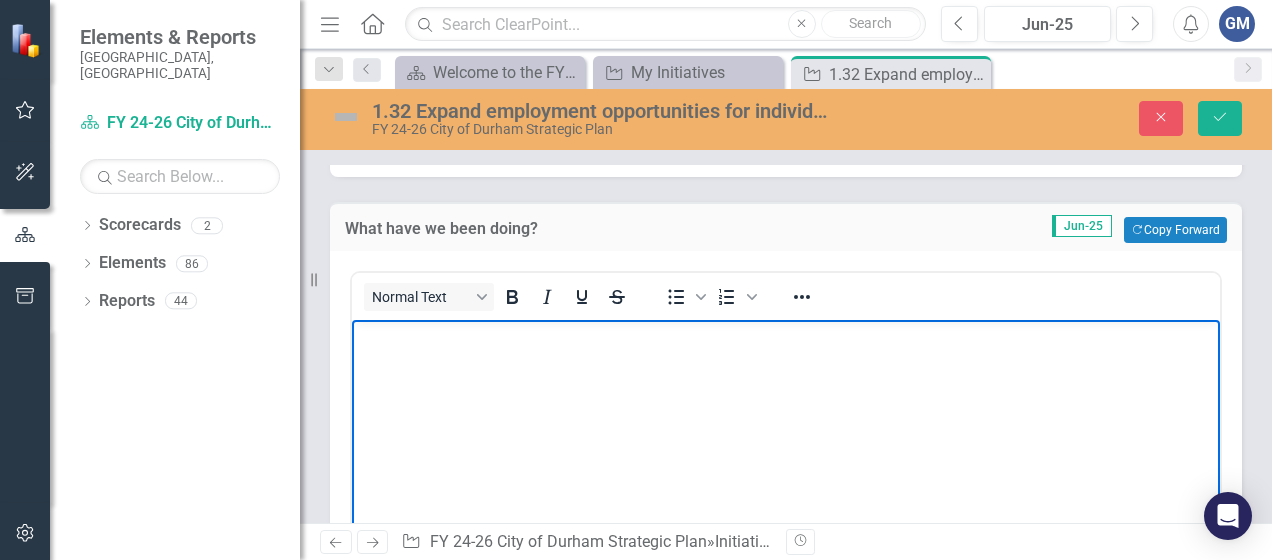 click at bounding box center [786, 337] 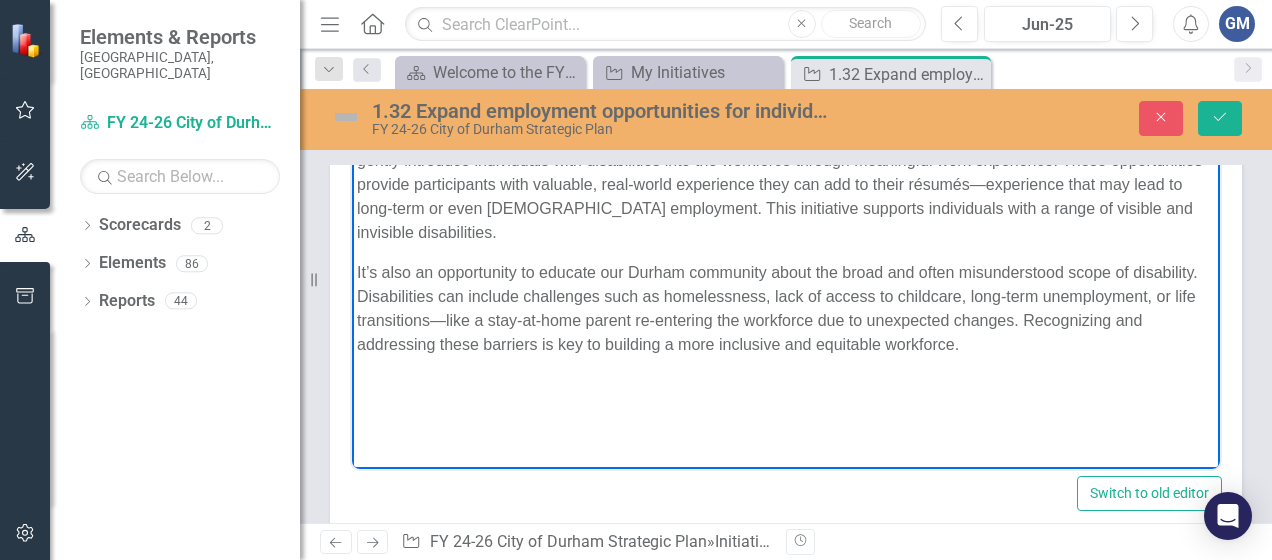 scroll, scrollTop: 2000, scrollLeft: 0, axis: vertical 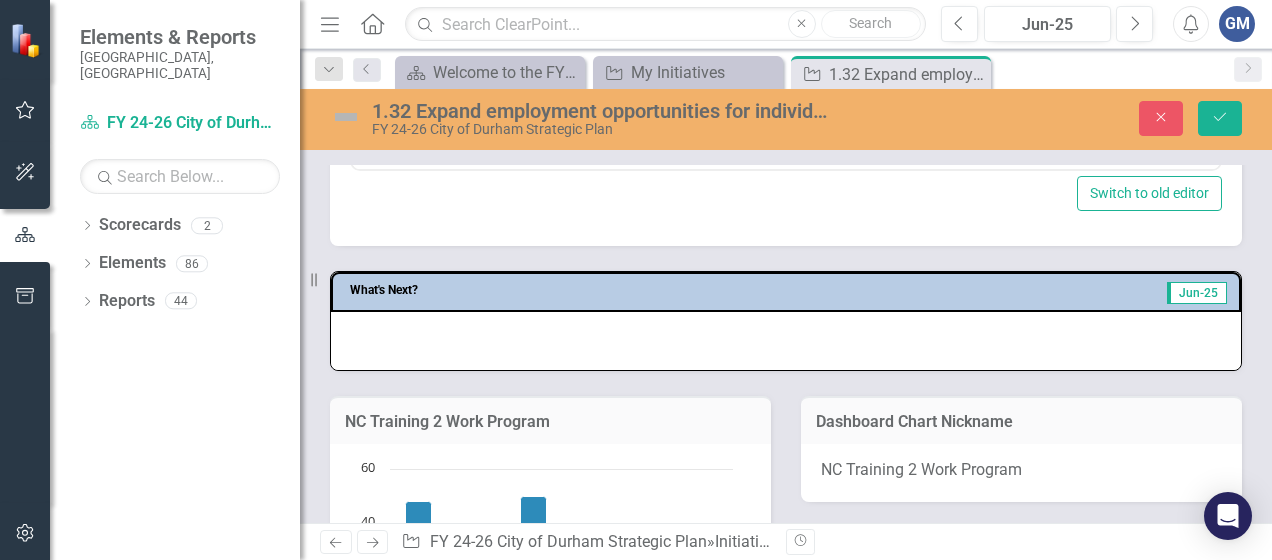 click at bounding box center (786, 341) 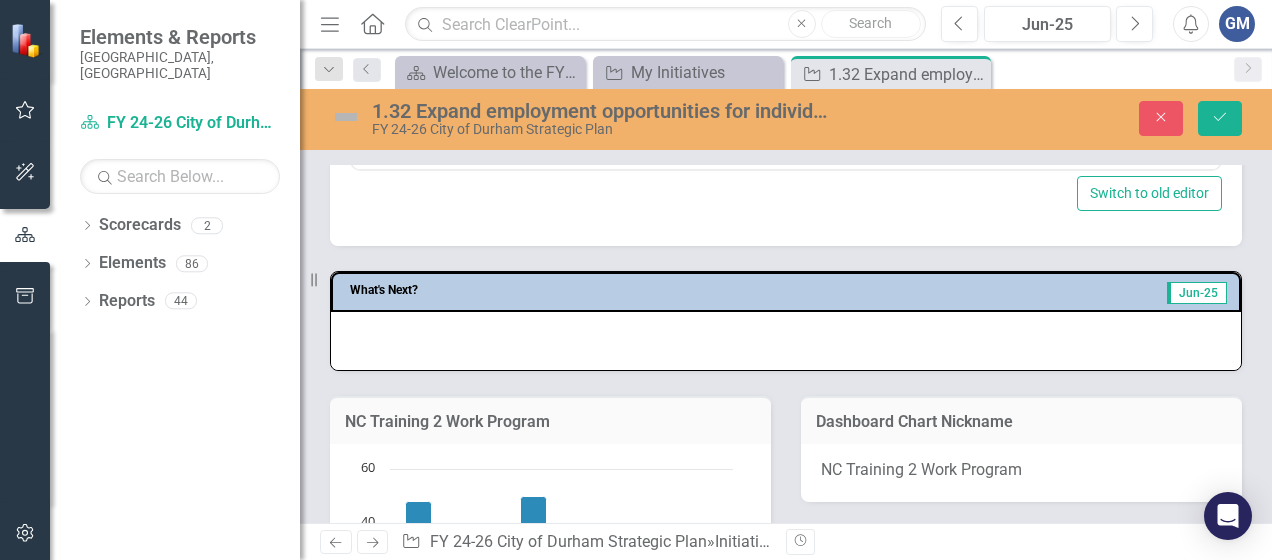 click at bounding box center [786, 341] 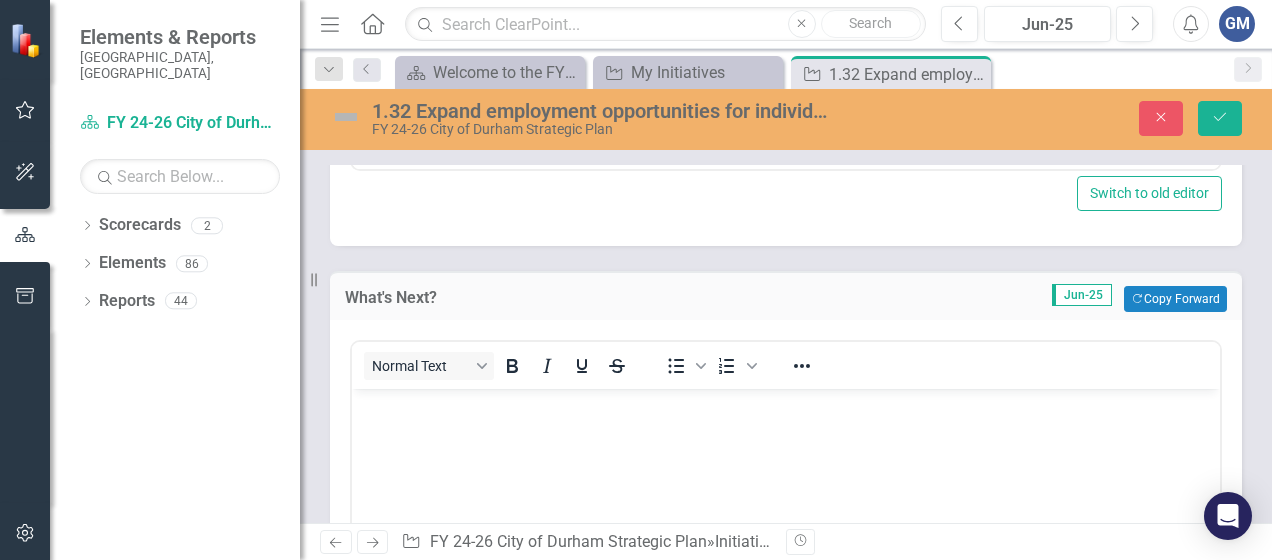 scroll, scrollTop: 0, scrollLeft: 0, axis: both 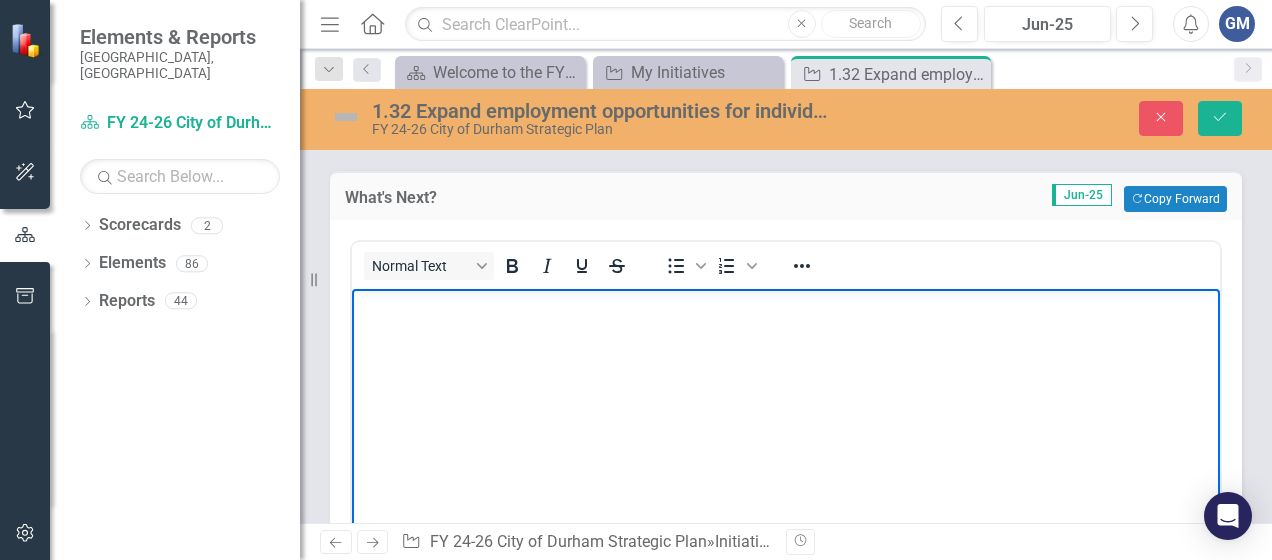 click at bounding box center [786, 439] 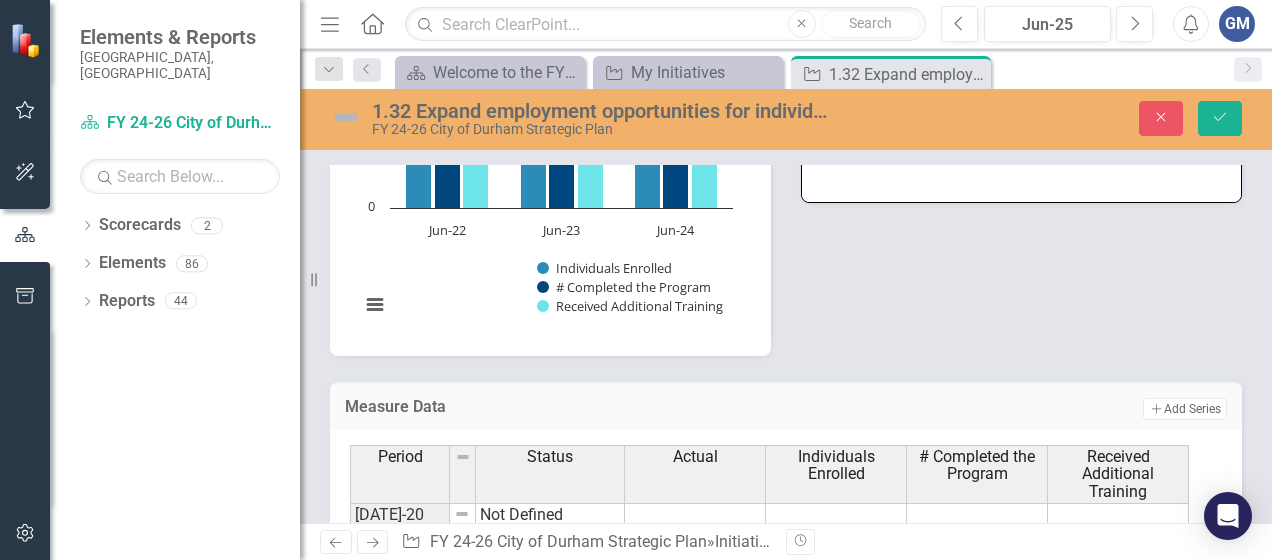 scroll, scrollTop: 2900, scrollLeft: 0, axis: vertical 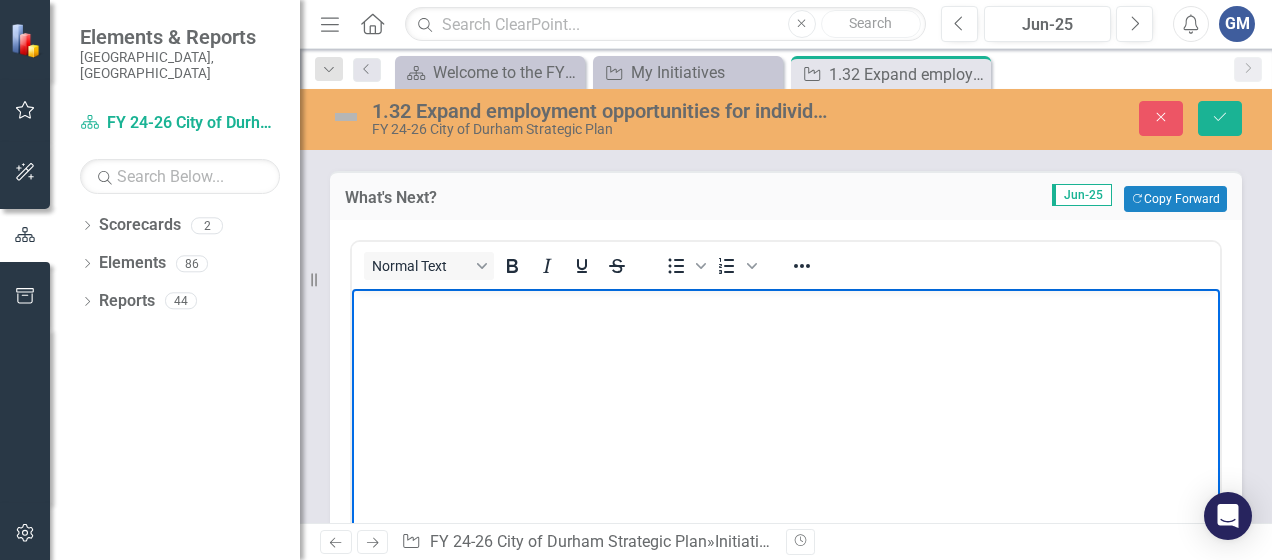 type 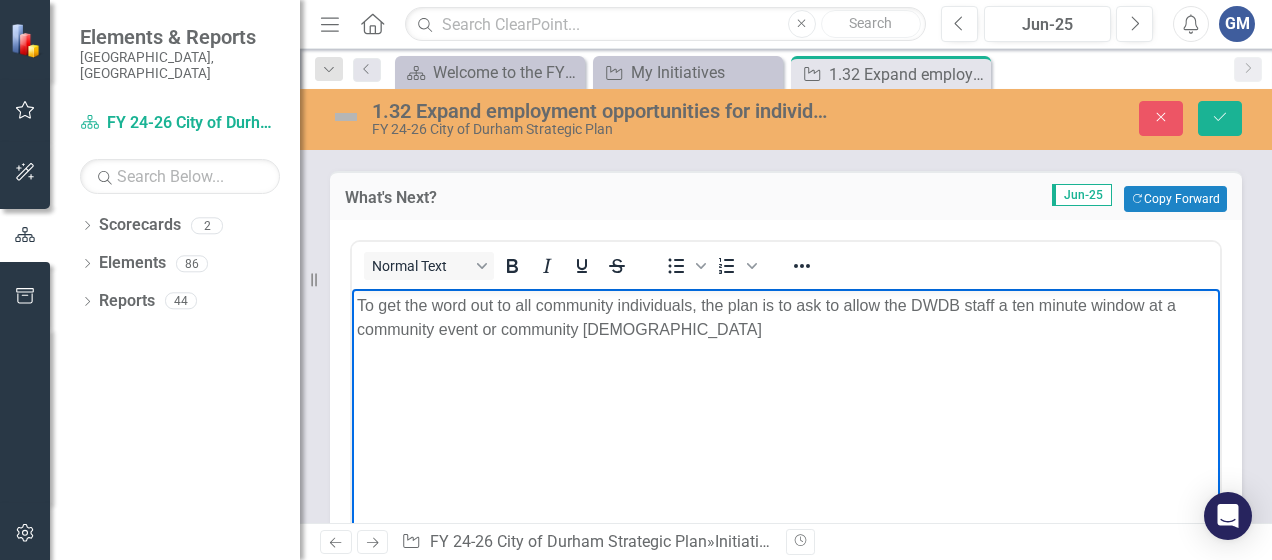 click on "To get the word out to all community individuals, the plan is to ask to allow the DWDB staff a ten minute window at a community event or community [DEMOGRAPHIC_DATA]" at bounding box center (786, 318) 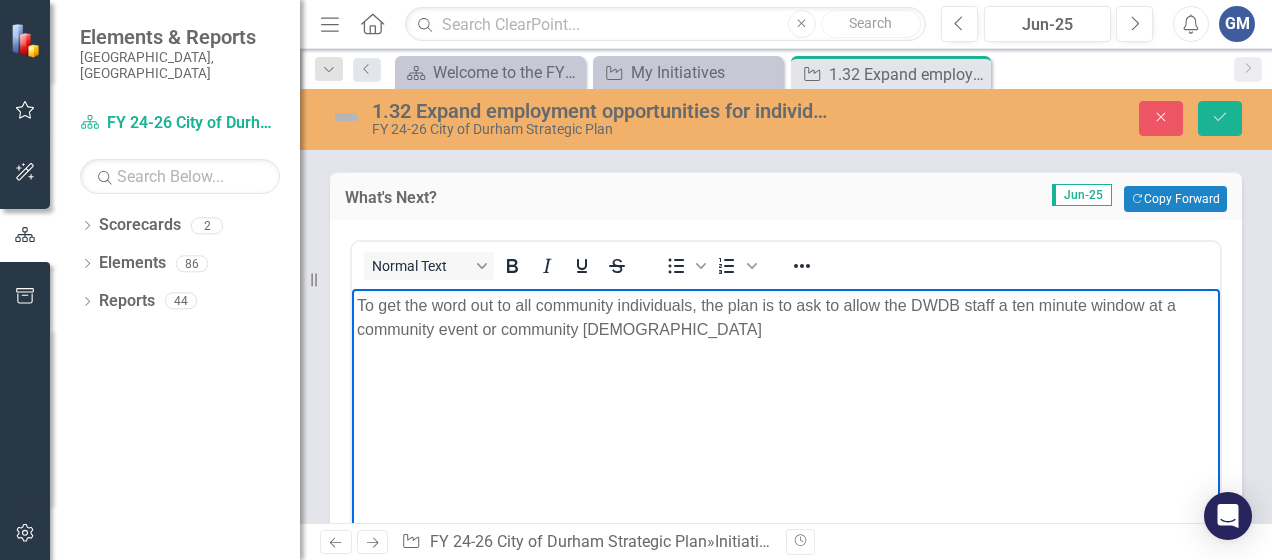 click on "To get the word out to all community individuals, the plan is to ask to allow the DWDB staff a ten minute window at a community event or community [DEMOGRAPHIC_DATA]" at bounding box center (786, 318) 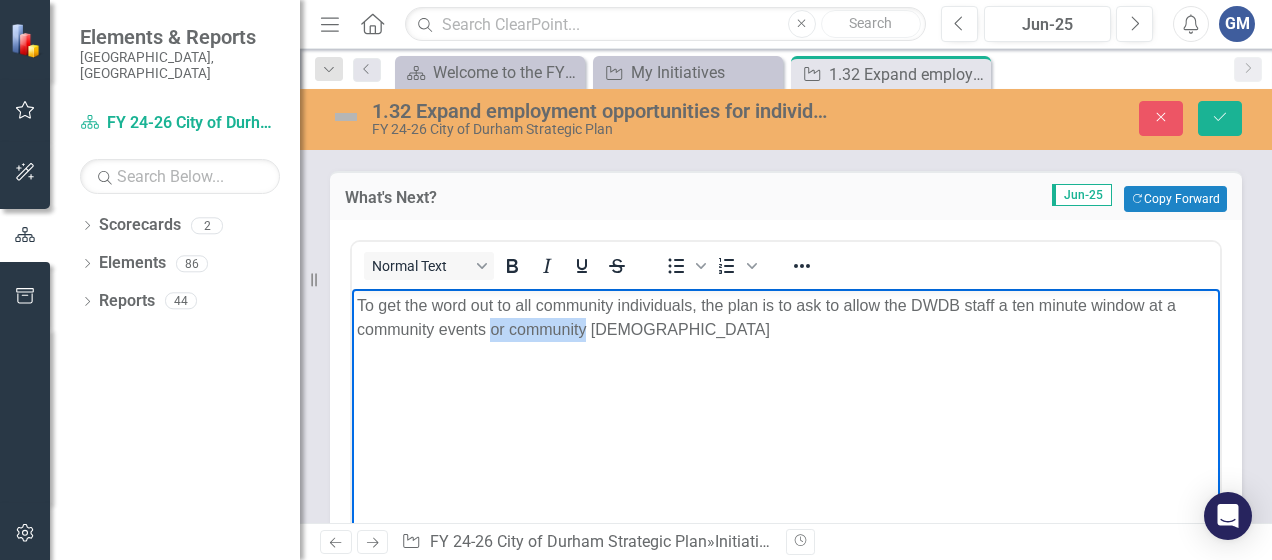 drag, startPoint x: 490, startPoint y: 331, endPoint x: 582, endPoint y: 330, distance: 92.00543 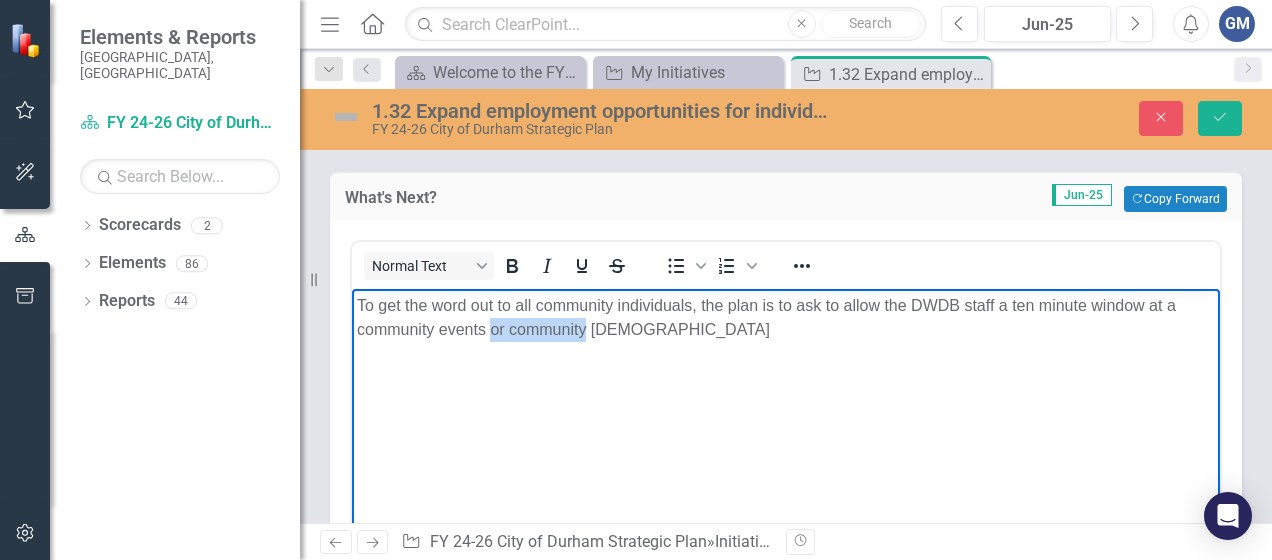 click on "To get the word out to all community individuals, the plan is to ask to allow the DWDB staff a ten minute window at a community events or community [DEMOGRAPHIC_DATA]" at bounding box center [786, 318] 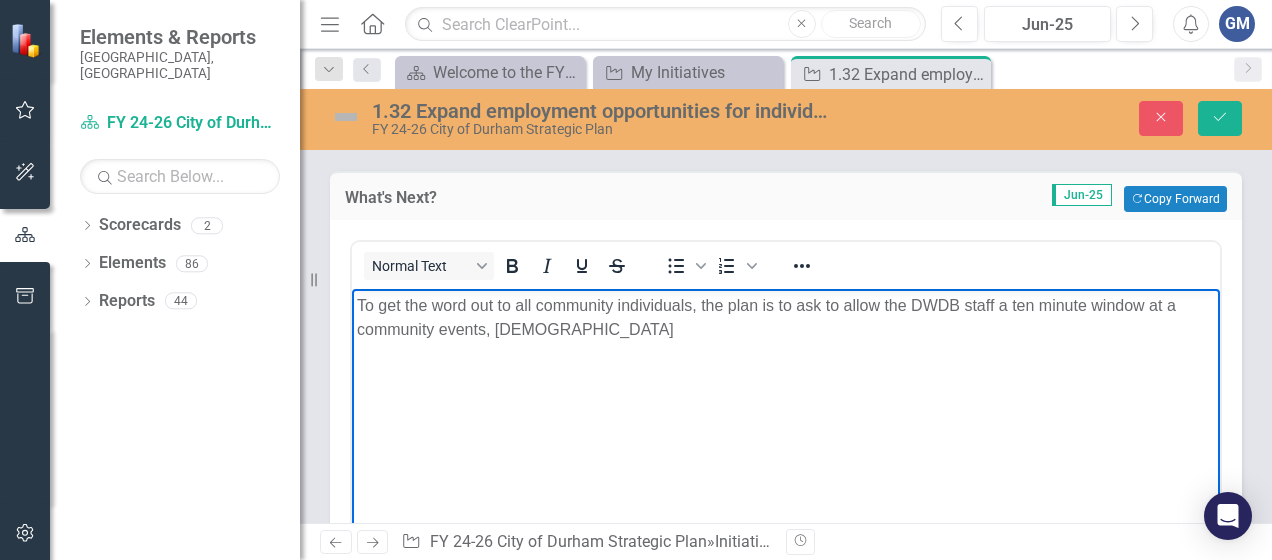 click on "To get the word out to all community individuals, the plan is to ask to allow the DWDB staff a ten minute window at a community events, [DEMOGRAPHIC_DATA]" at bounding box center [786, 318] 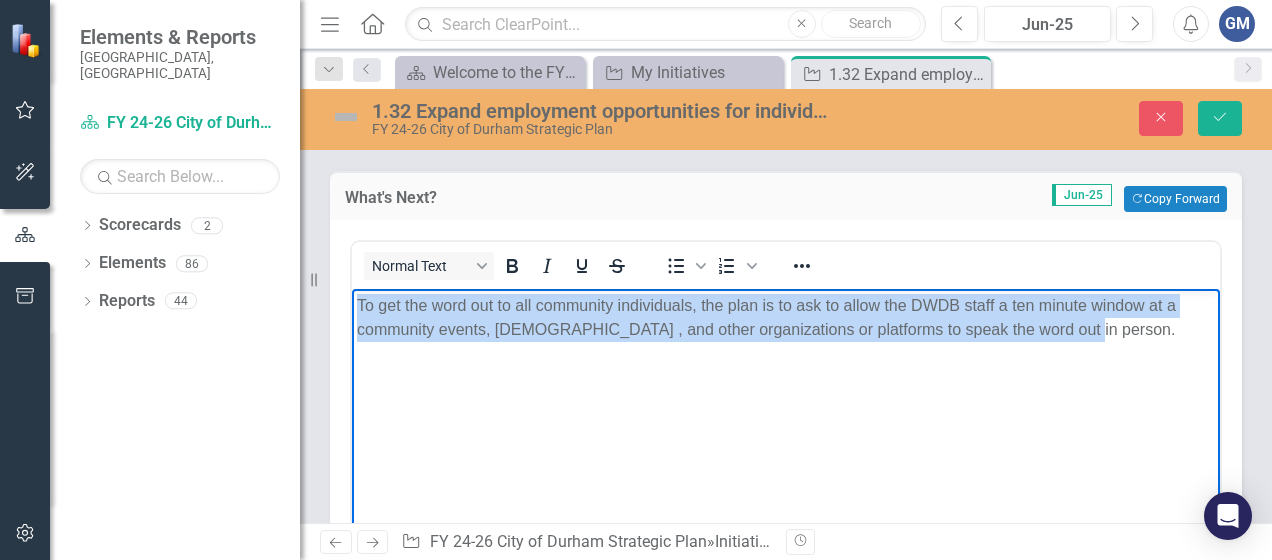 drag, startPoint x: 1081, startPoint y: 328, endPoint x: 357, endPoint y: 306, distance: 724.33417 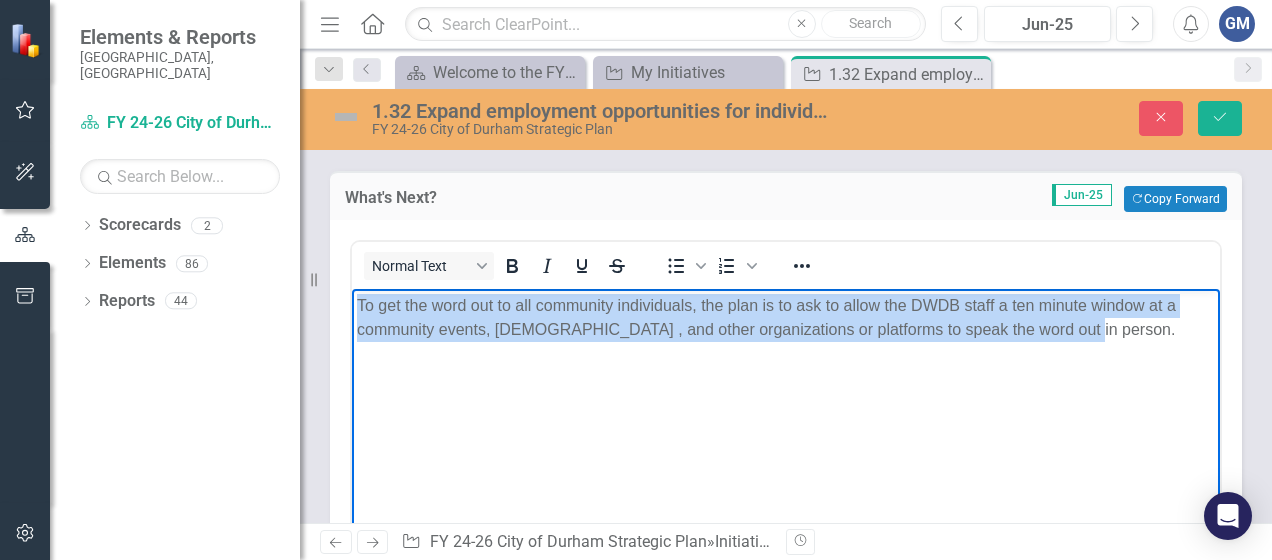 click on "To get the word out to all community individuals, the plan is to ask to allow the DWDB staff a ten minute window at a community events, [DEMOGRAPHIC_DATA] , and other organizations or platforms to speak the word out in person." at bounding box center (786, 318) 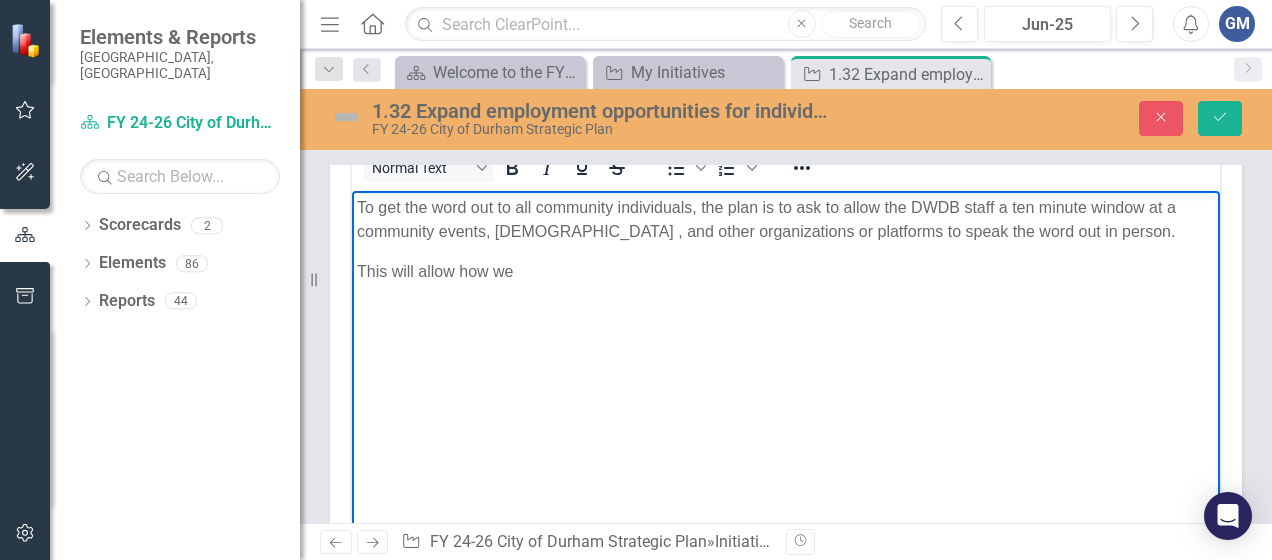 scroll, scrollTop: 2200, scrollLeft: 0, axis: vertical 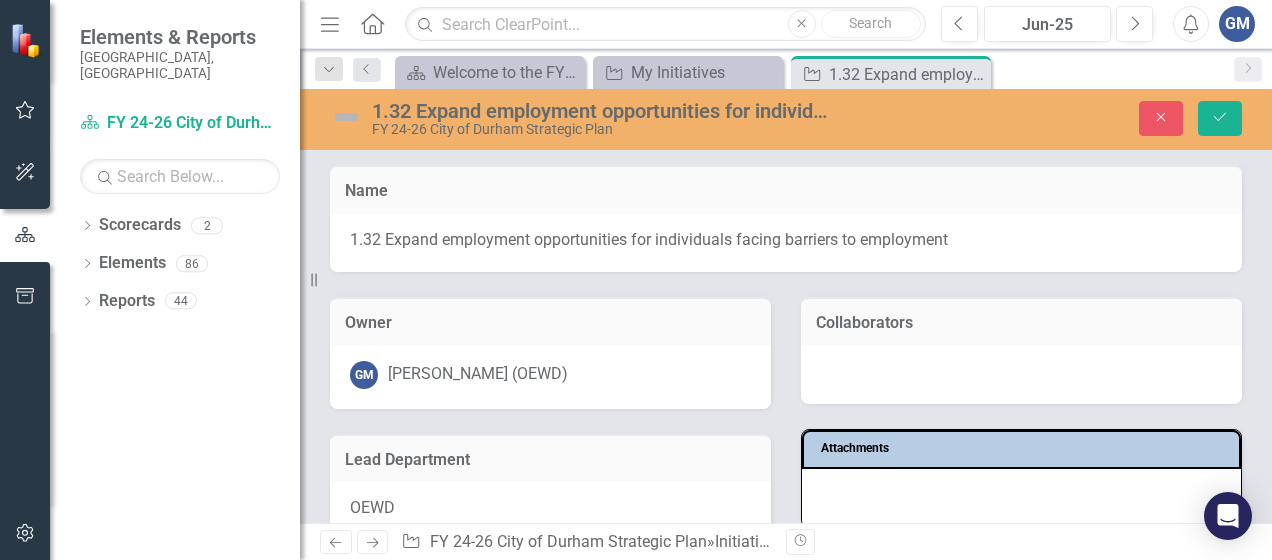 type 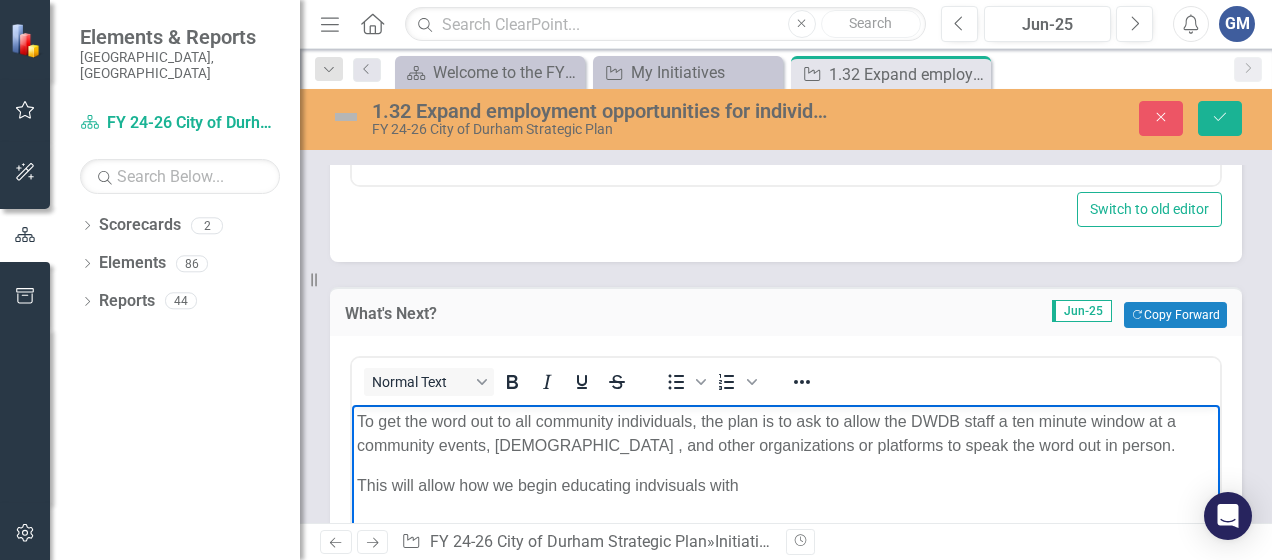 scroll, scrollTop: 2100, scrollLeft: 0, axis: vertical 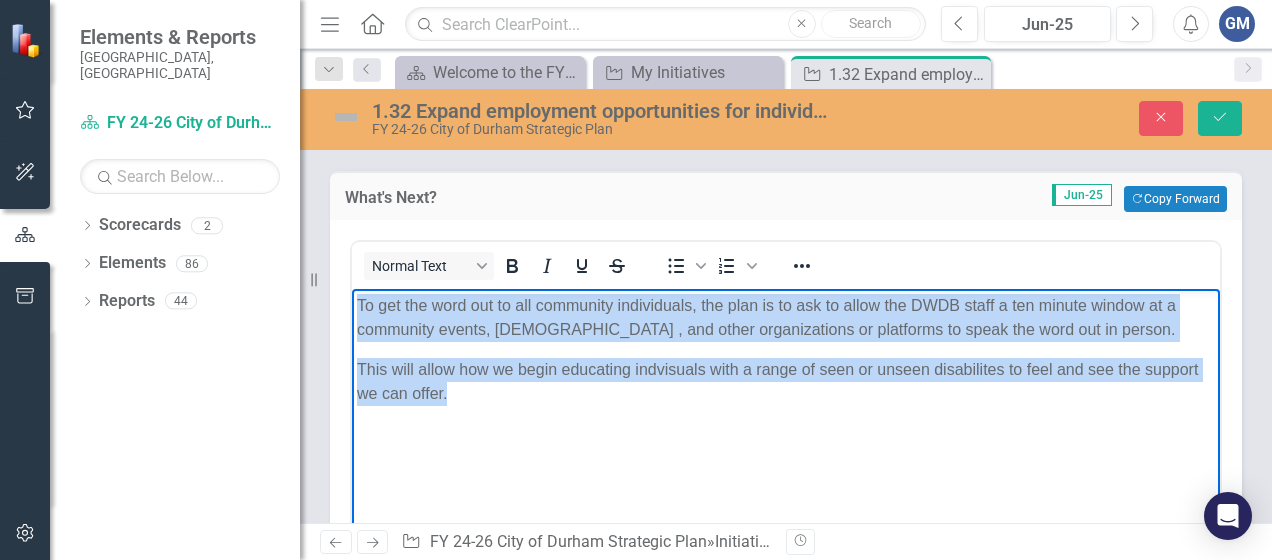 drag, startPoint x: 454, startPoint y: 401, endPoint x: 360, endPoint y: 308, distance: 132.23087 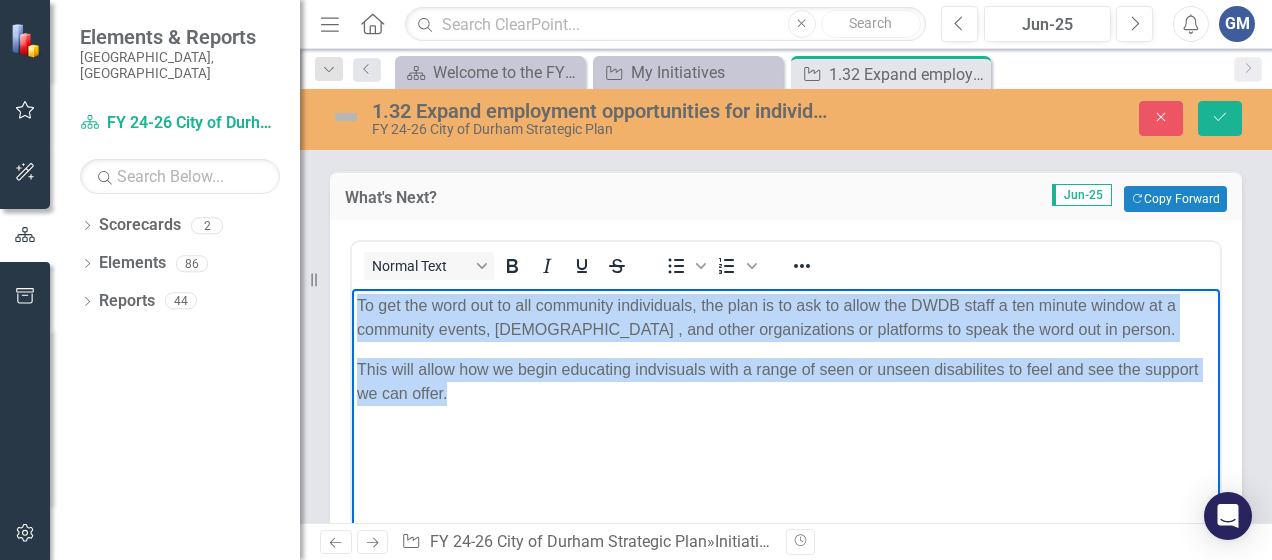 click on "To get the word out to all community individuals, the plan is to ask to allow the DWDB staff a ten minute window at a community events, churches , and other organizations or platforms to speak the word out in person. This will allow how we begin educating indvisuals with a range of seen or unseen disabilites to feel and see the support we can offer." at bounding box center (786, 439) 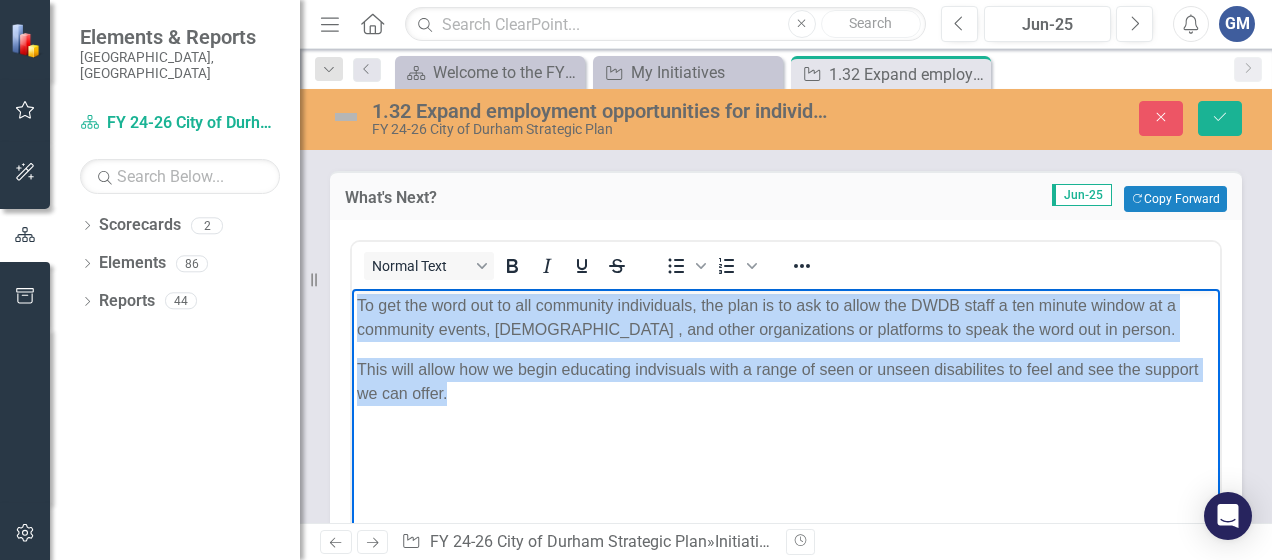 copy on "To get the word out to all community individuals, the plan is to ask to allow the DWDB staff a ten minute window at a community events, churches , and other organizations or platforms to speak the word out in person. This will allow how we begin educating indvisuals with a range of seen or unseen disabilites to feel and see the support we can offer." 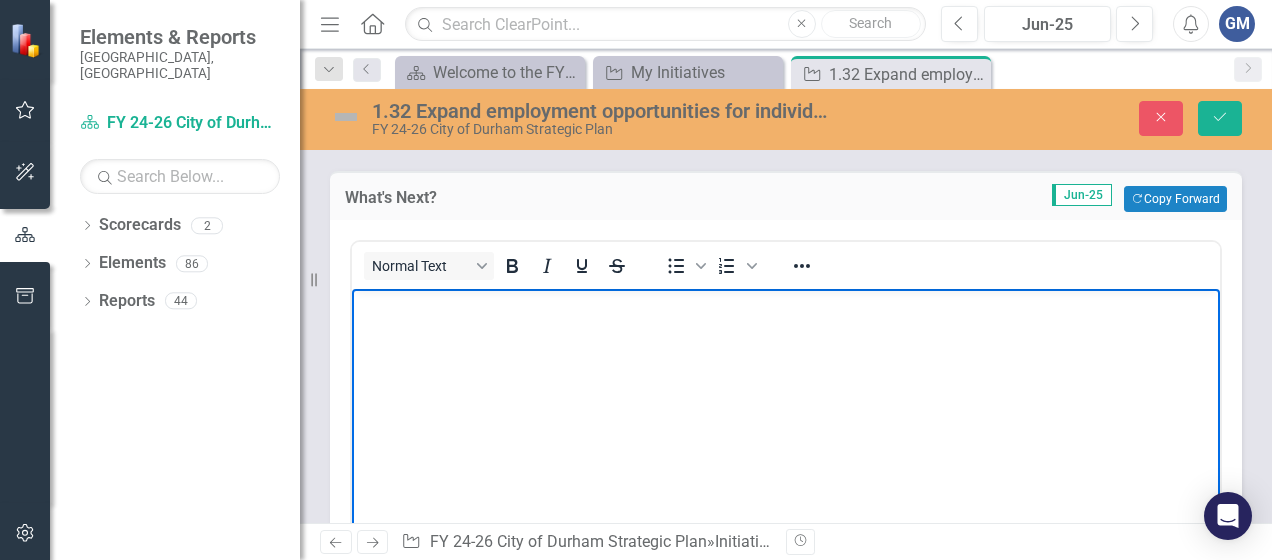 click at bounding box center [786, 306] 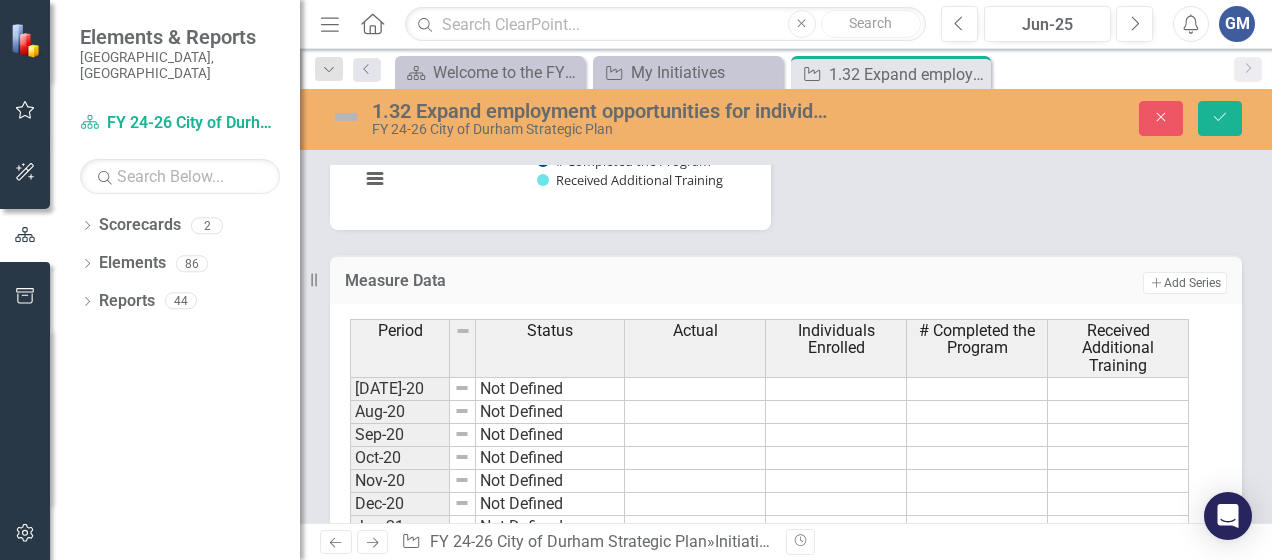 scroll, scrollTop: 3000, scrollLeft: 0, axis: vertical 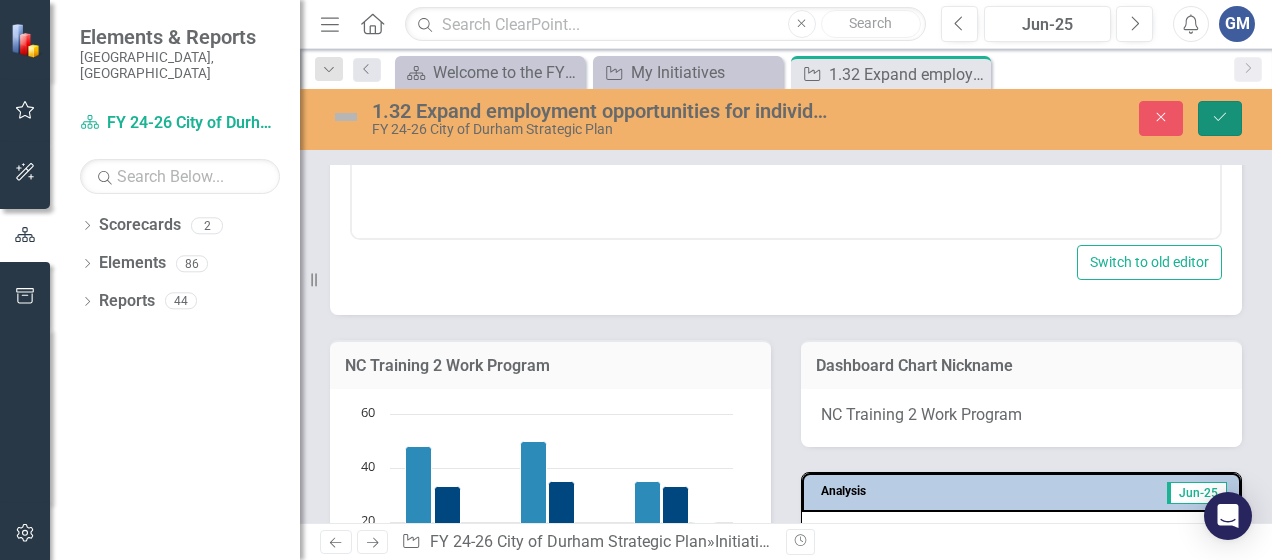 click on "Save" 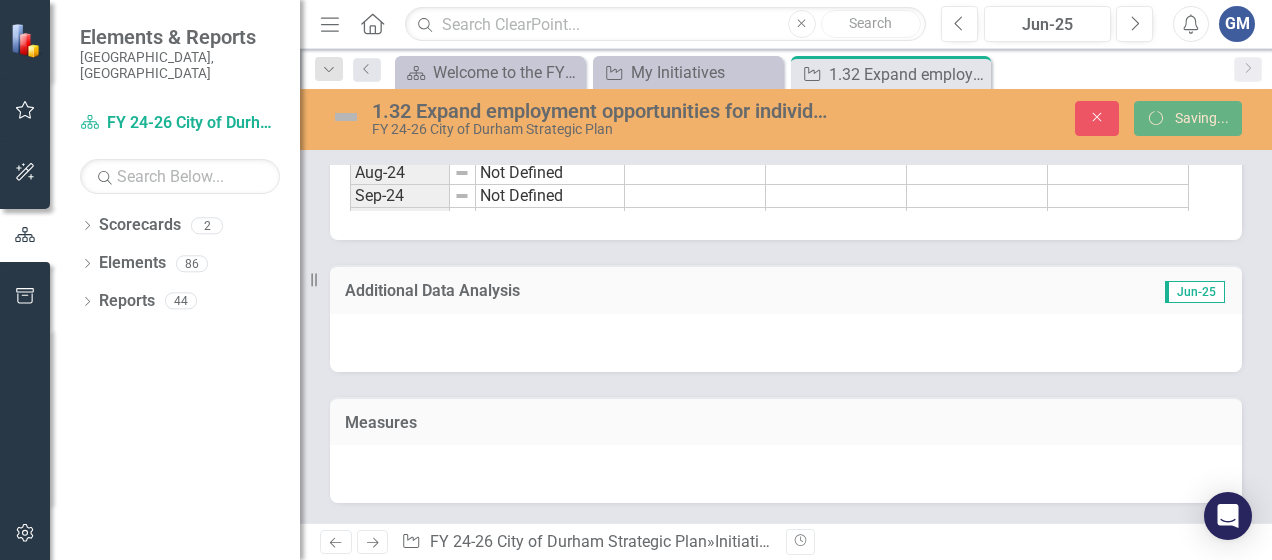 scroll, scrollTop: 1402, scrollLeft: 0, axis: vertical 